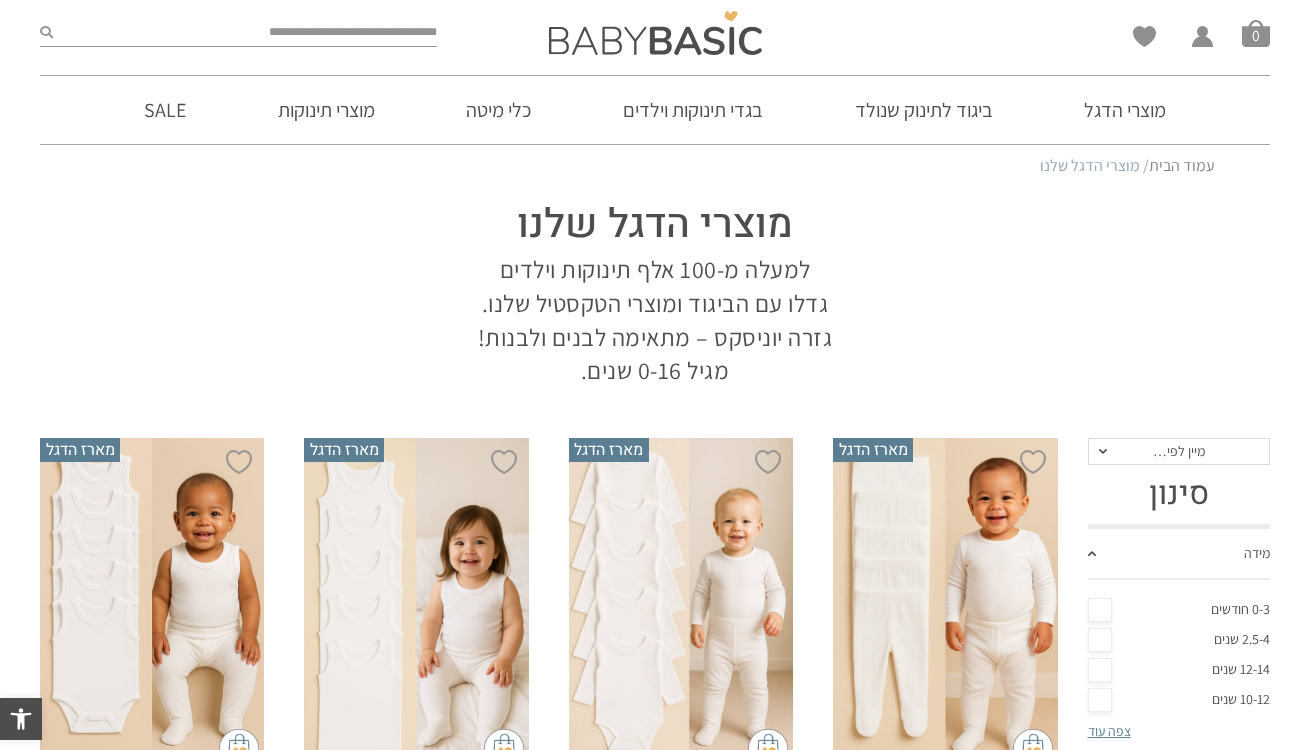 scroll, scrollTop: 0, scrollLeft: 0, axis: both 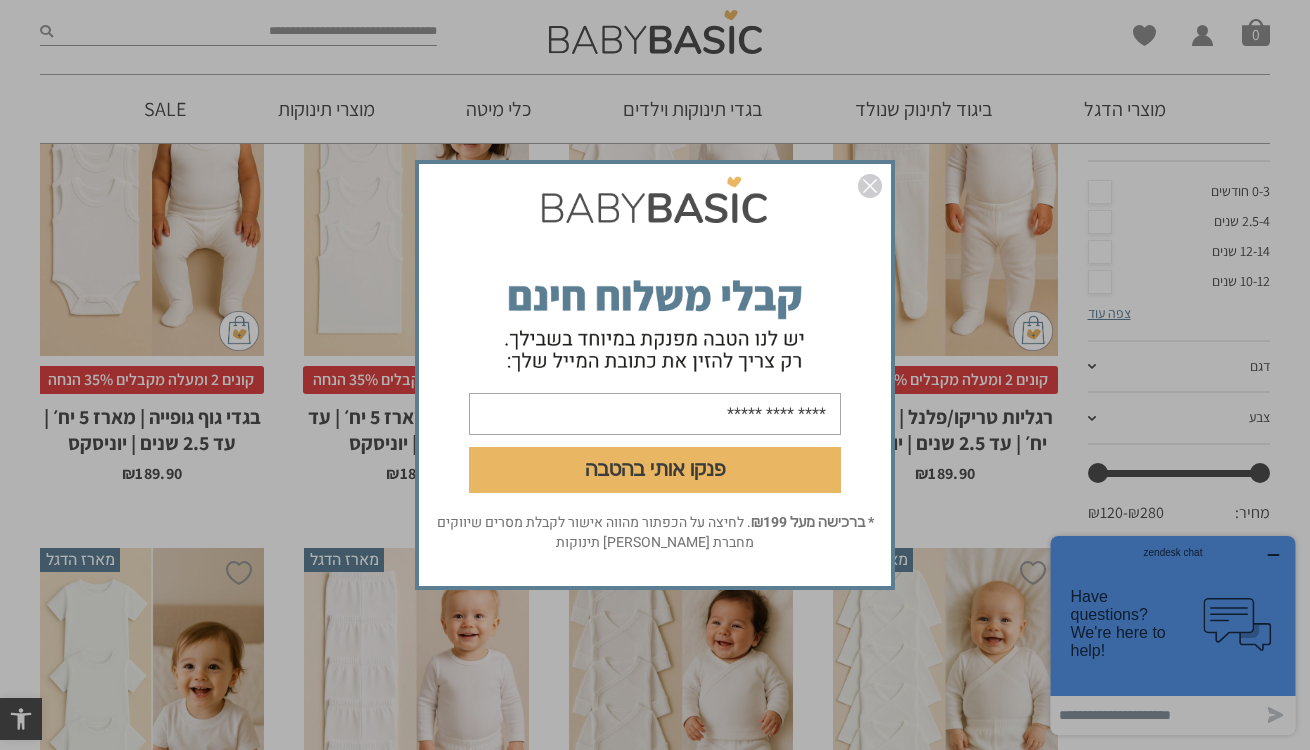 click at bounding box center (655, 414) 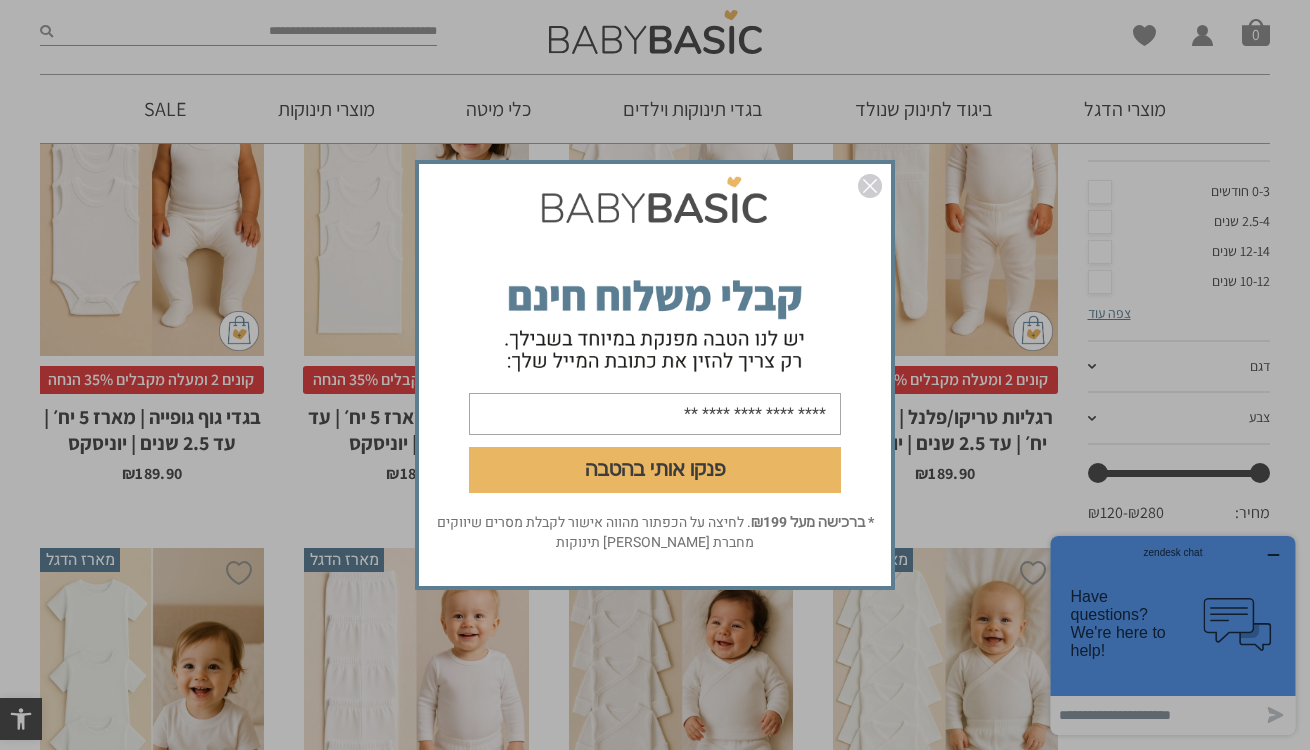 click on "פנקו אותי בהטבה" at bounding box center (655, 470) 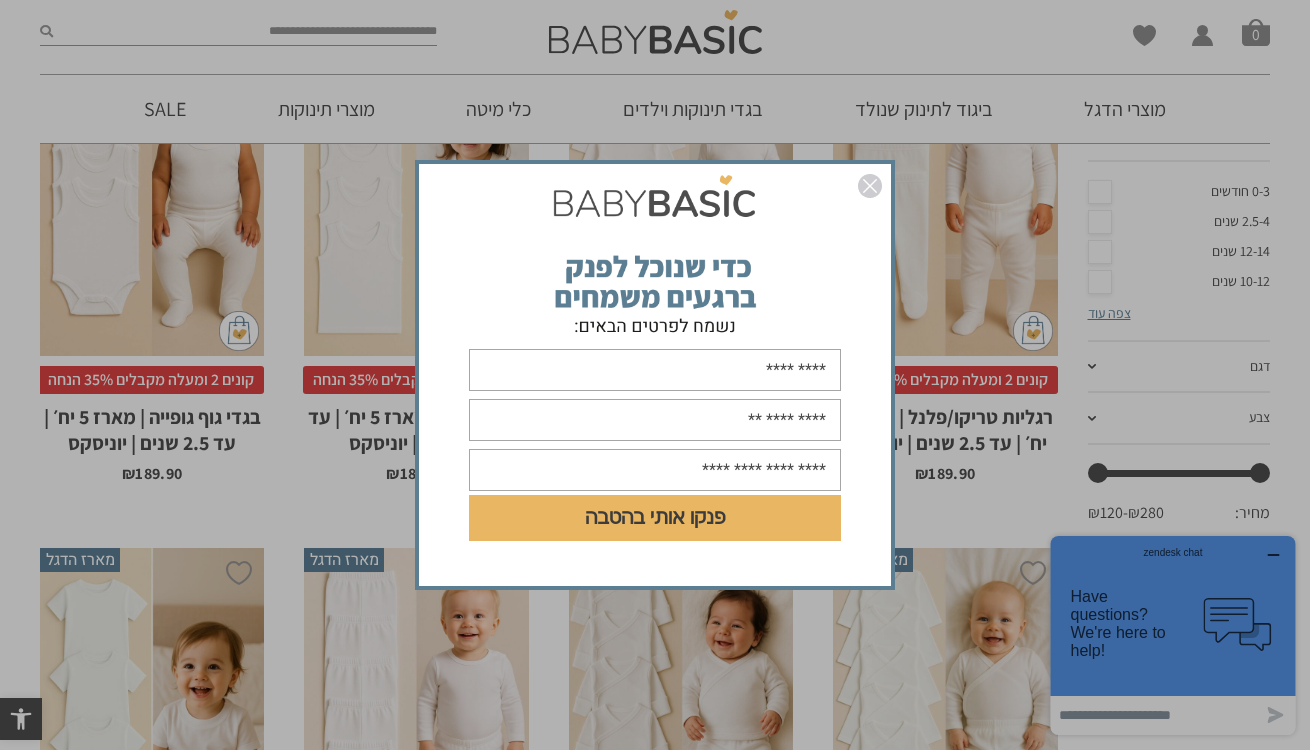 click at bounding box center (870, 186) 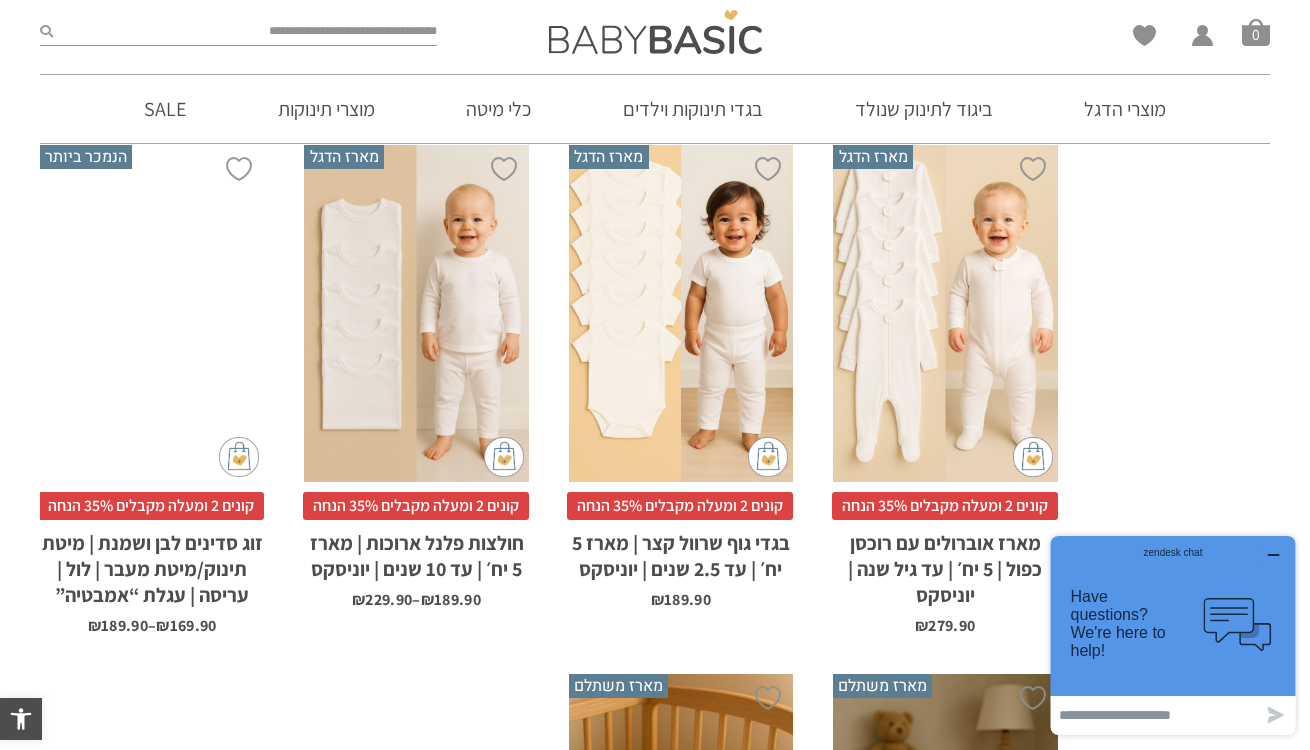 scroll, scrollTop: 1395, scrollLeft: 0, axis: vertical 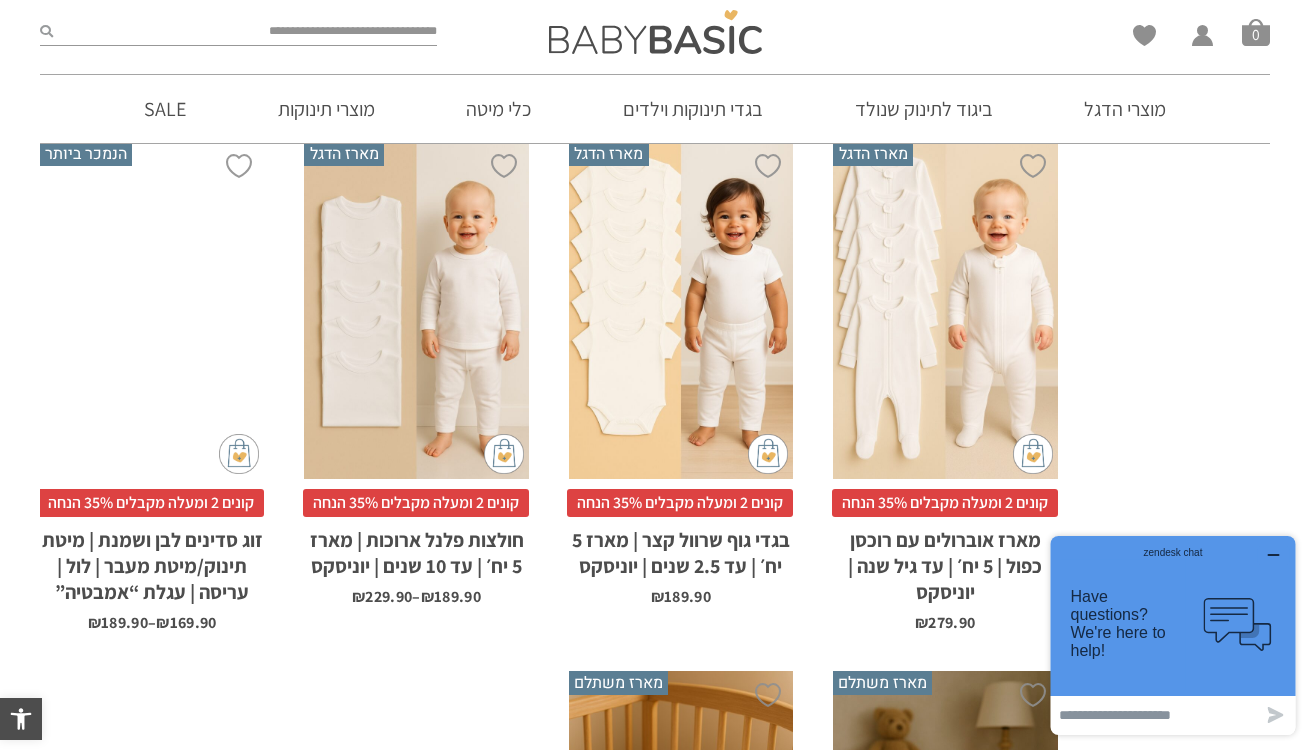 click on "מארז אוברולים עם רוכסן כפול | 5 יח׳ | עד גיל שנה | יוניסקס" at bounding box center [945, 561] 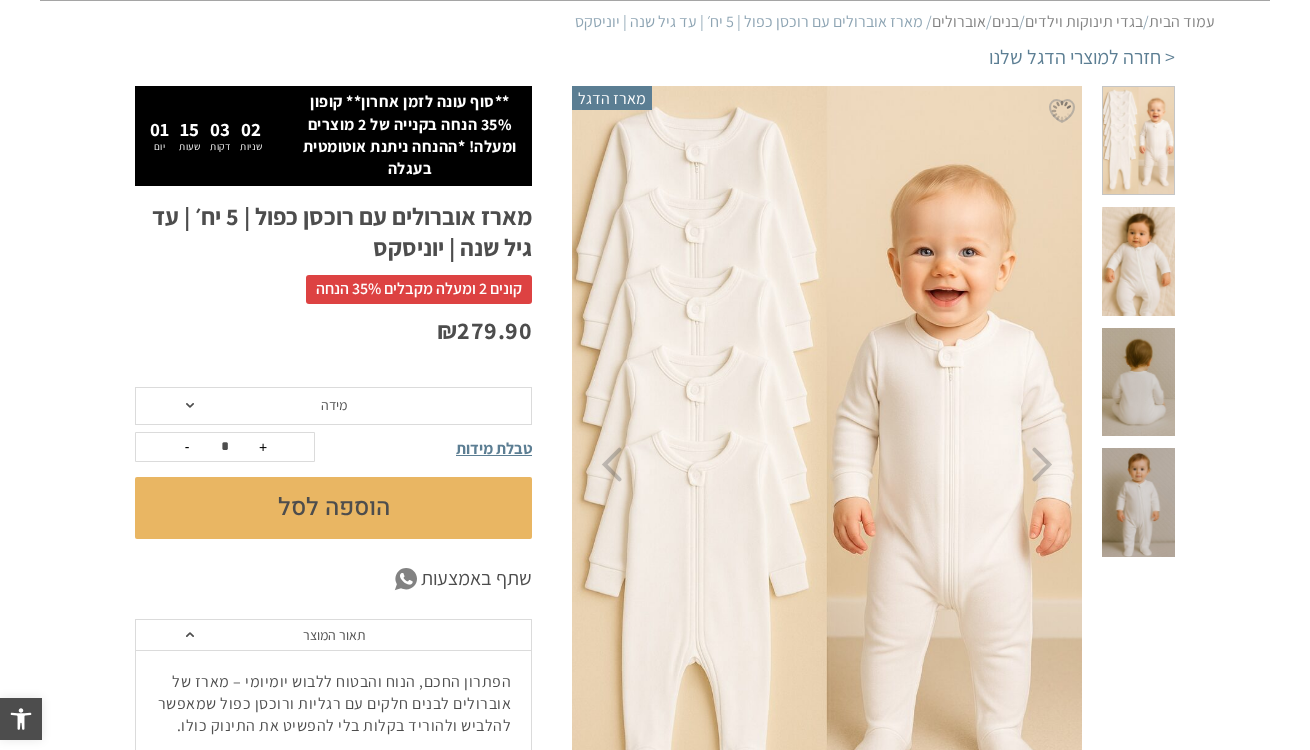 scroll, scrollTop: 202, scrollLeft: 0, axis: vertical 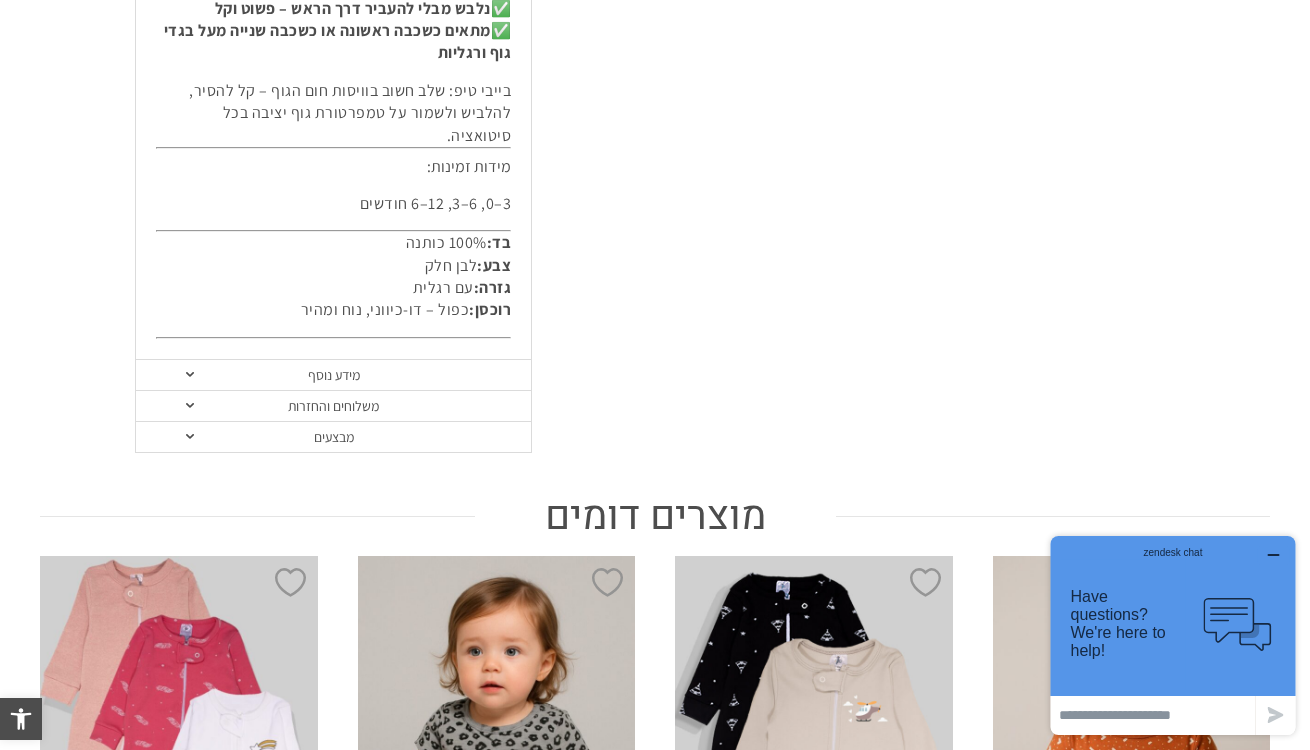 click on "מידע נוסף" at bounding box center (333, 375) 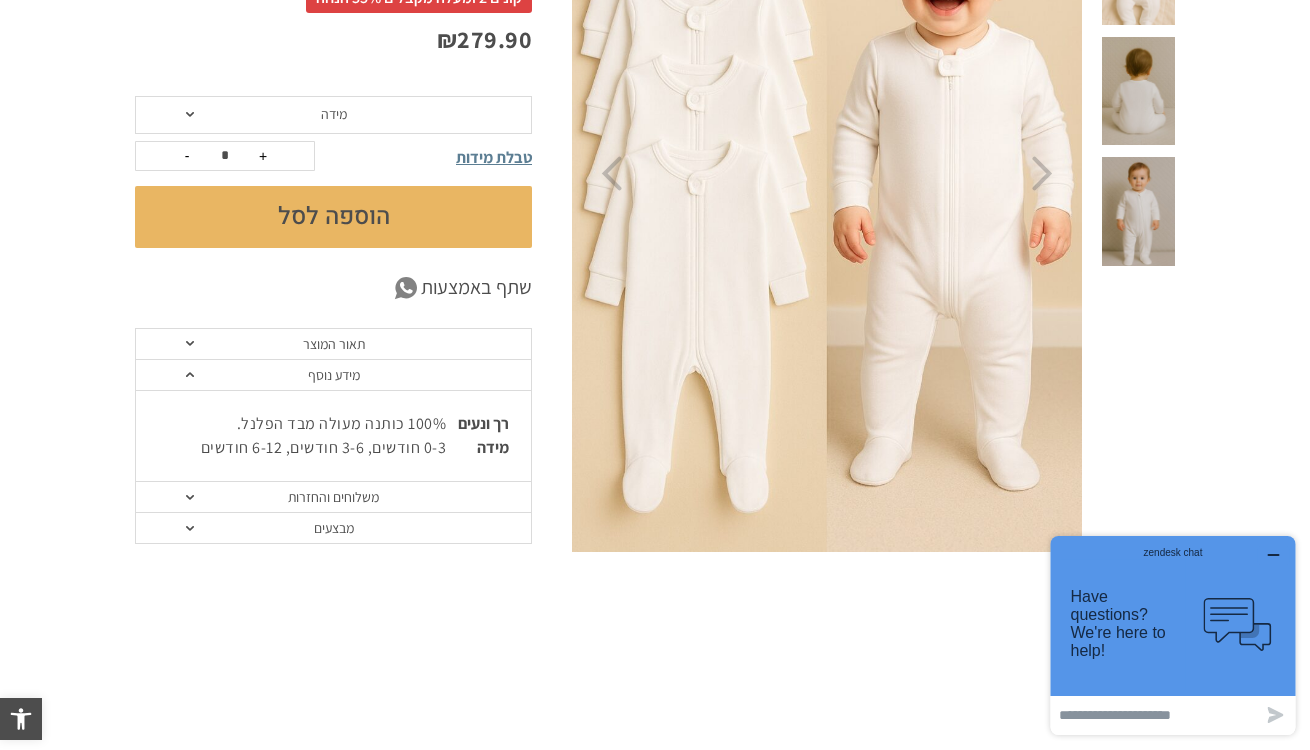 scroll, scrollTop: 403, scrollLeft: 0, axis: vertical 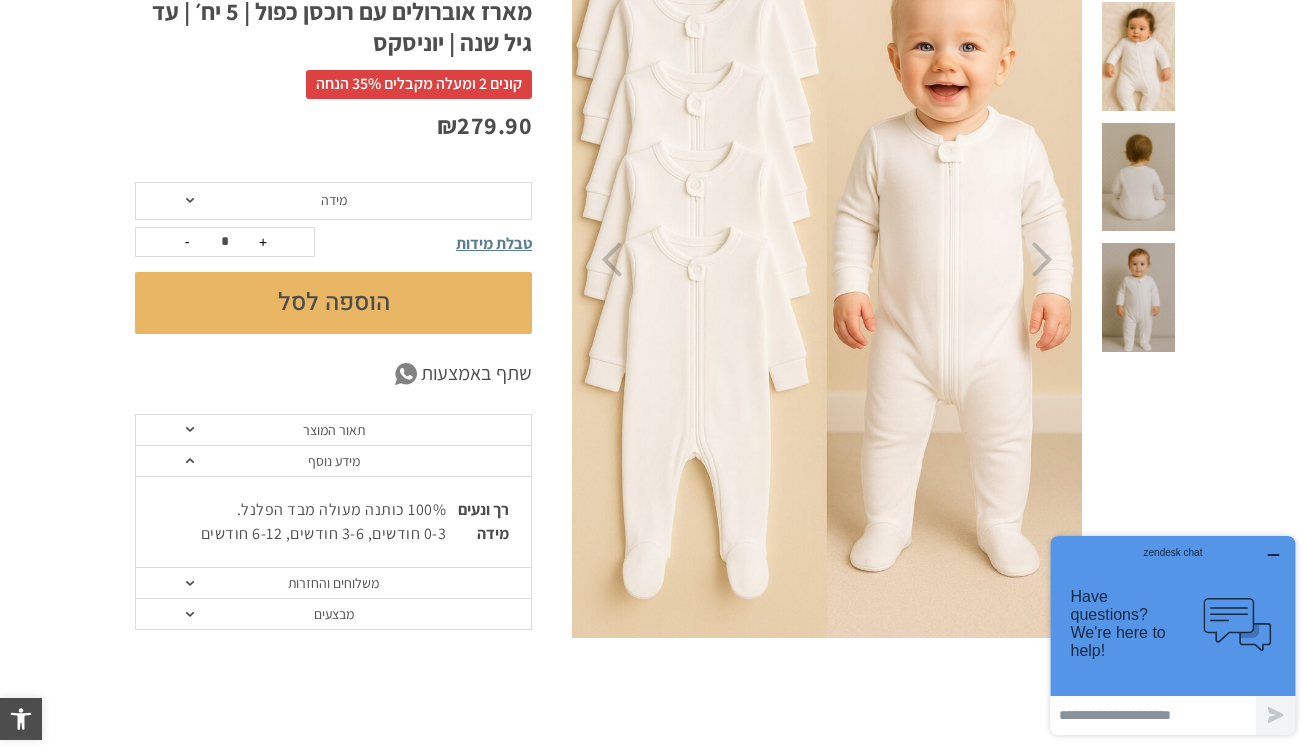 click 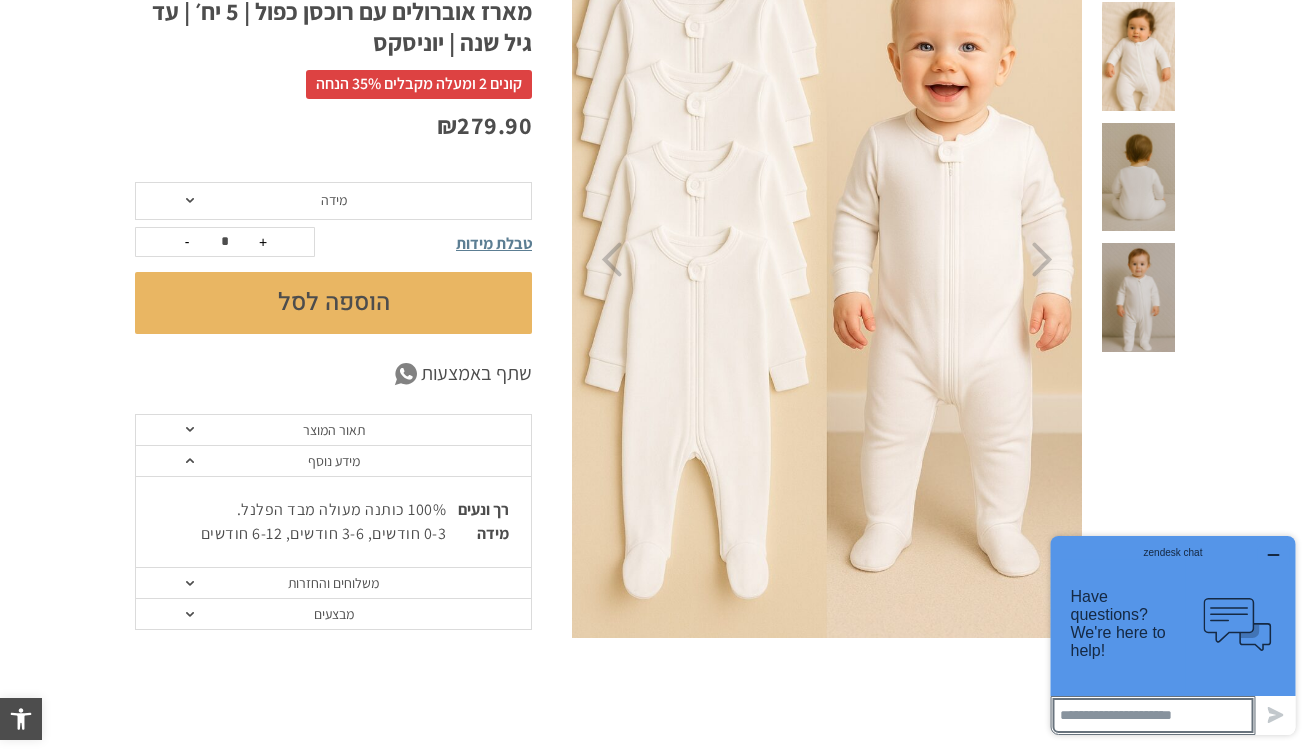 click at bounding box center [1153, 716] 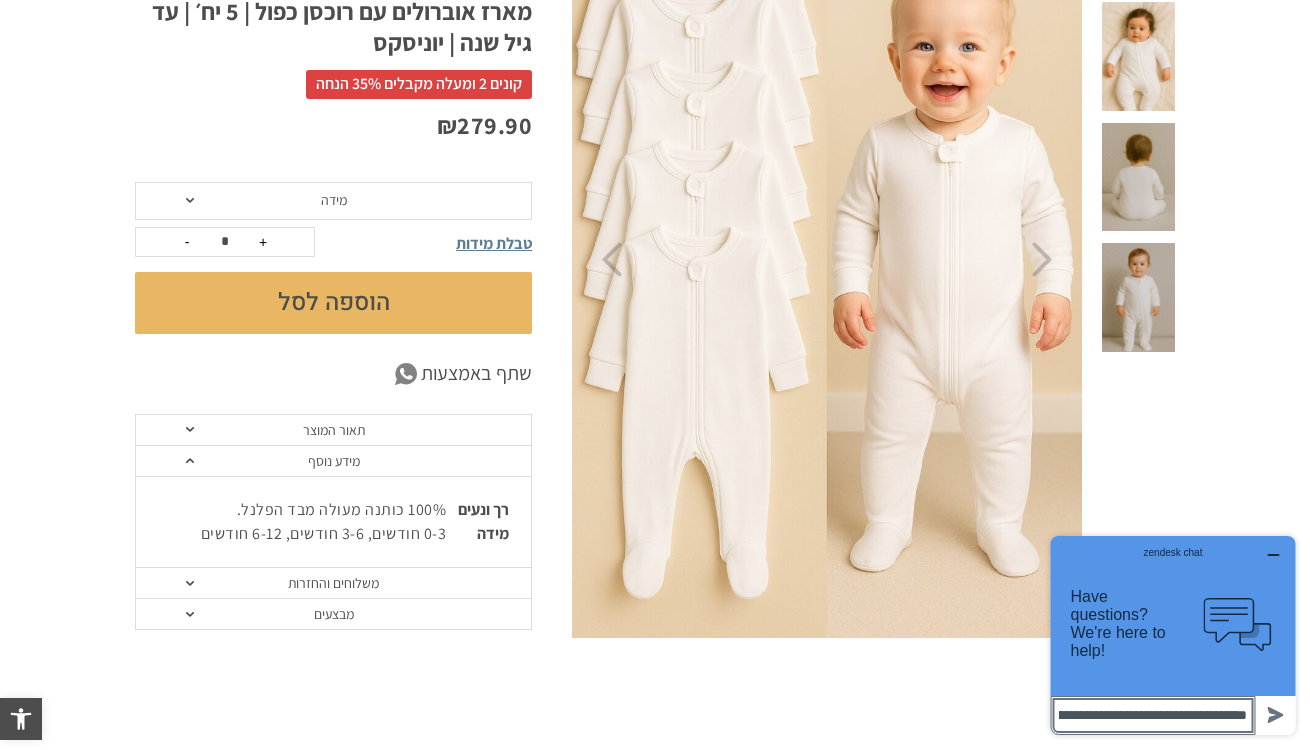 scroll, scrollTop: 0, scrollLeft: 111, axis: horizontal 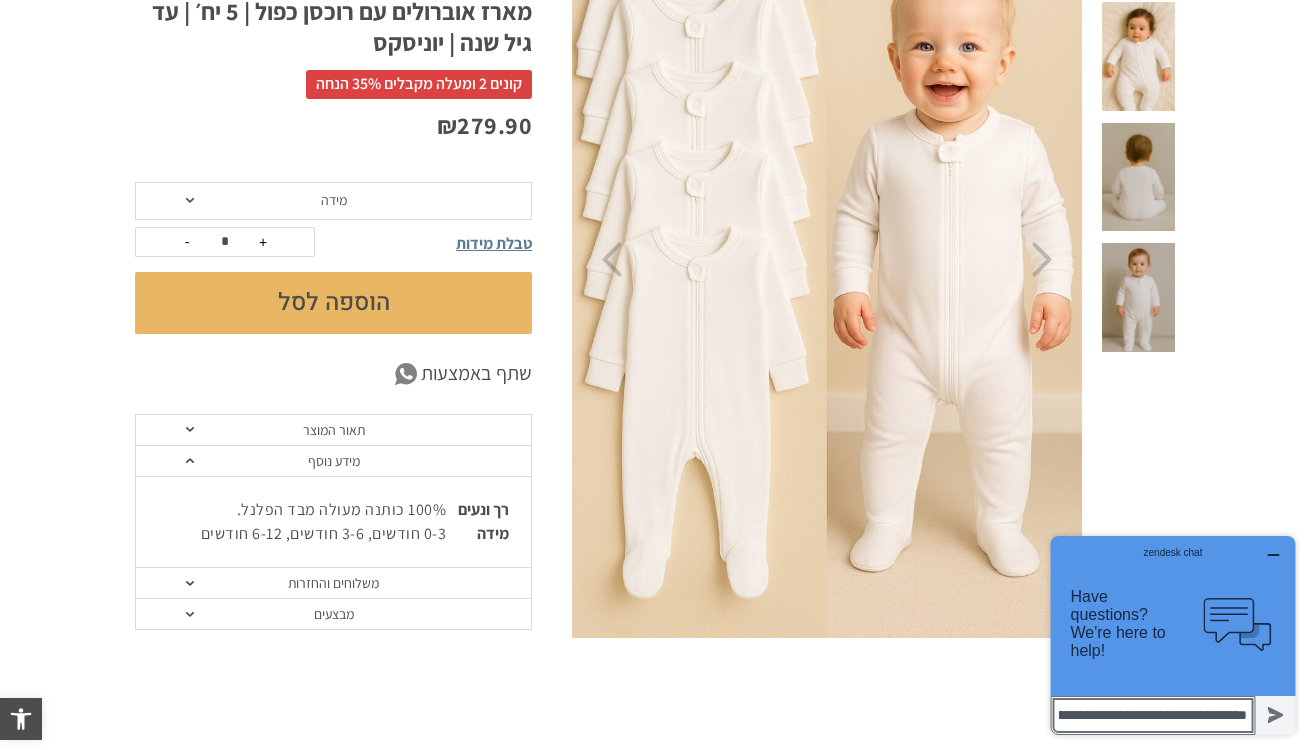 type on "**********" 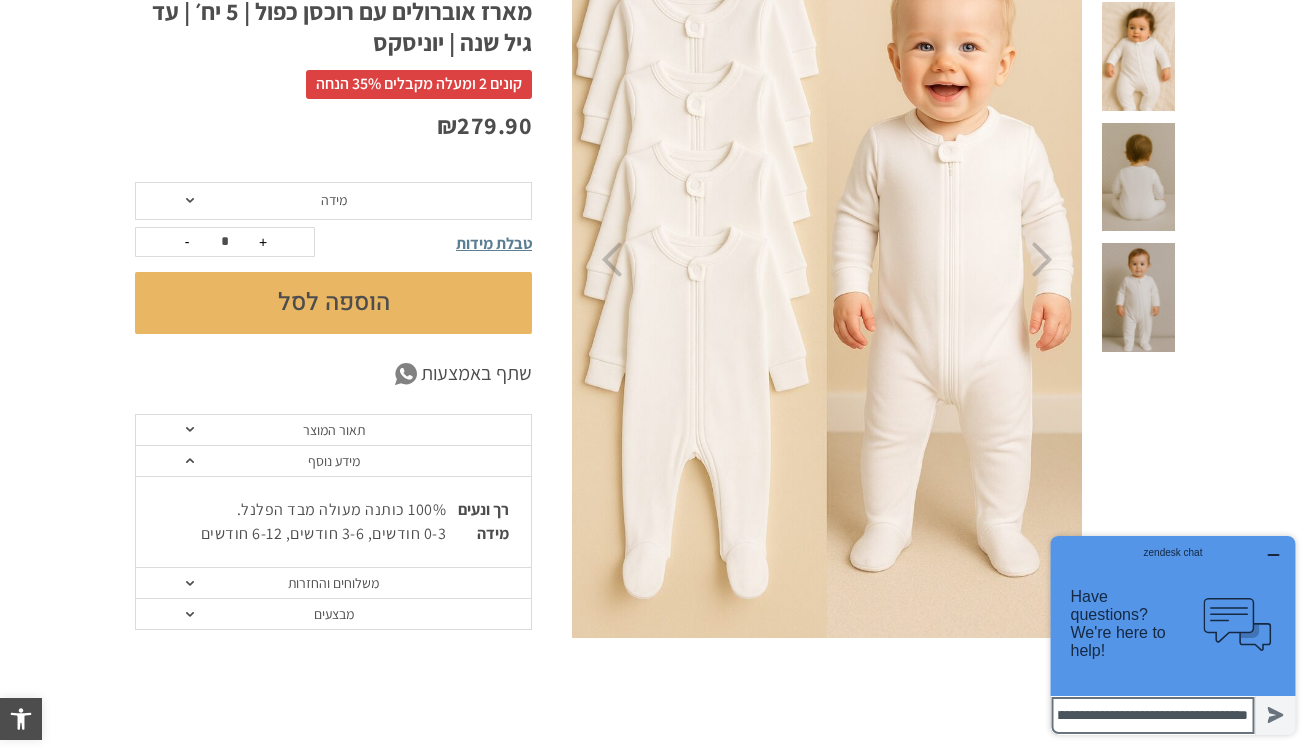 scroll, scrollTop: 0, scrollLeft: 0, axis: both 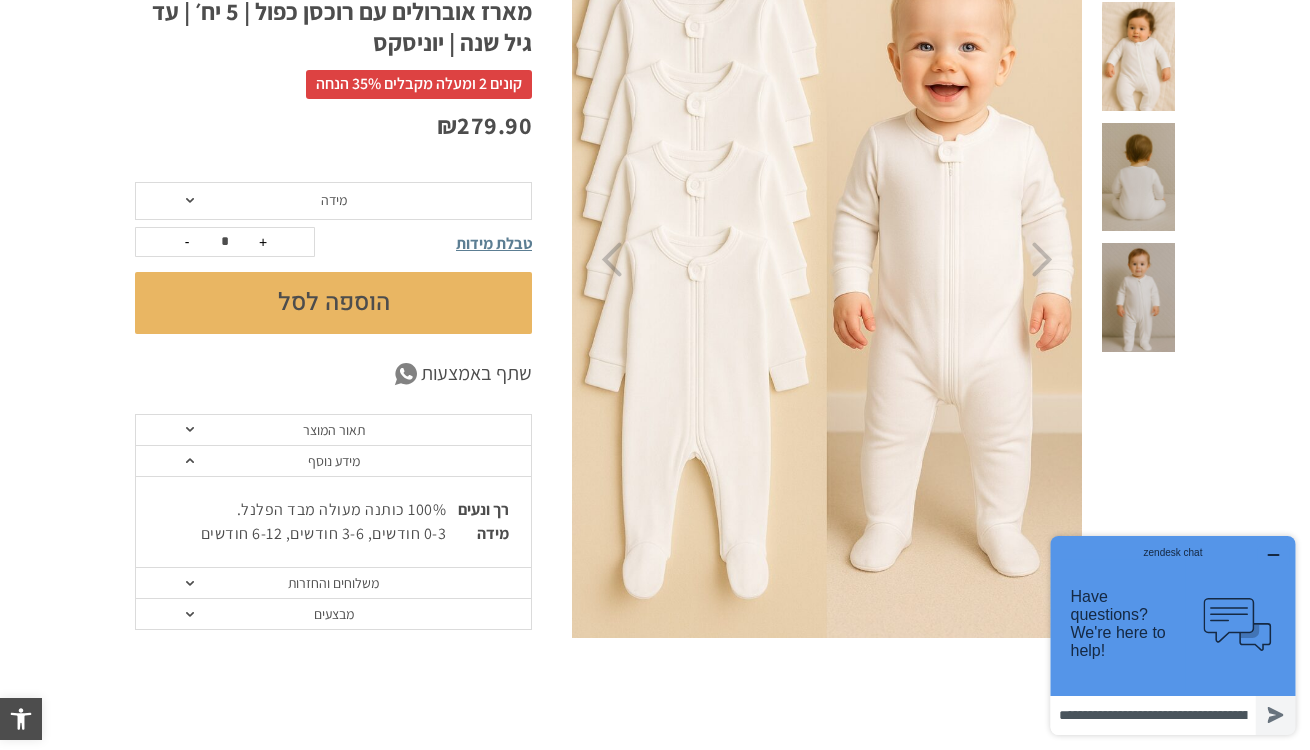 click on "Created with sketchtool." 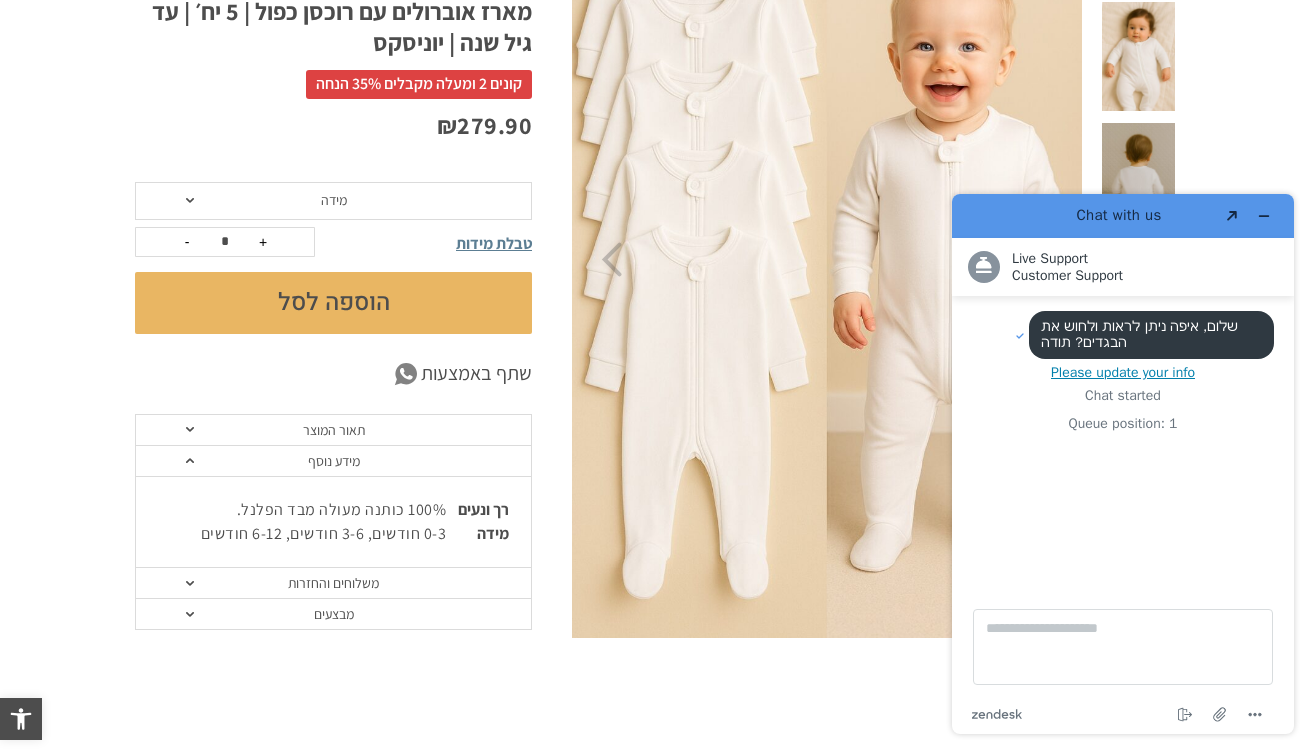 scroll, scrollTop: 0, scrollLeft: 0, axis: both 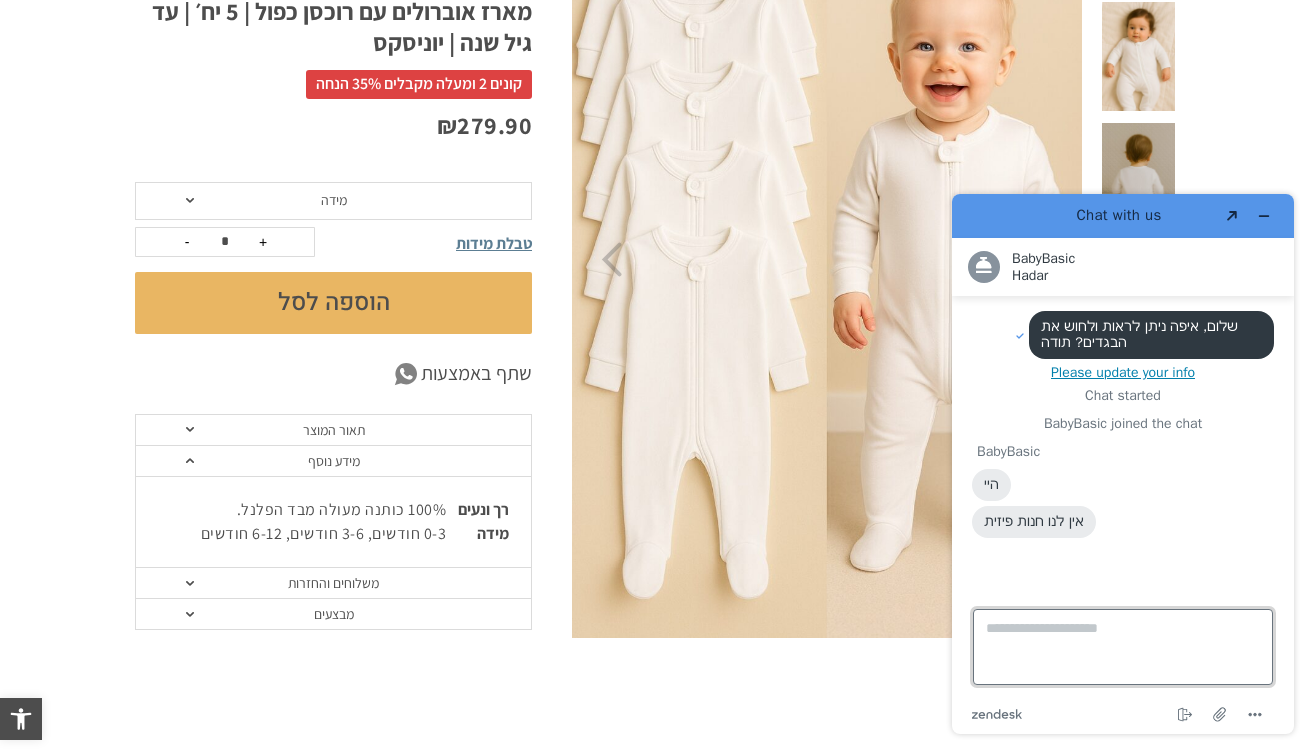 click on "Type a message here..." at bounding box center [1123, 647] 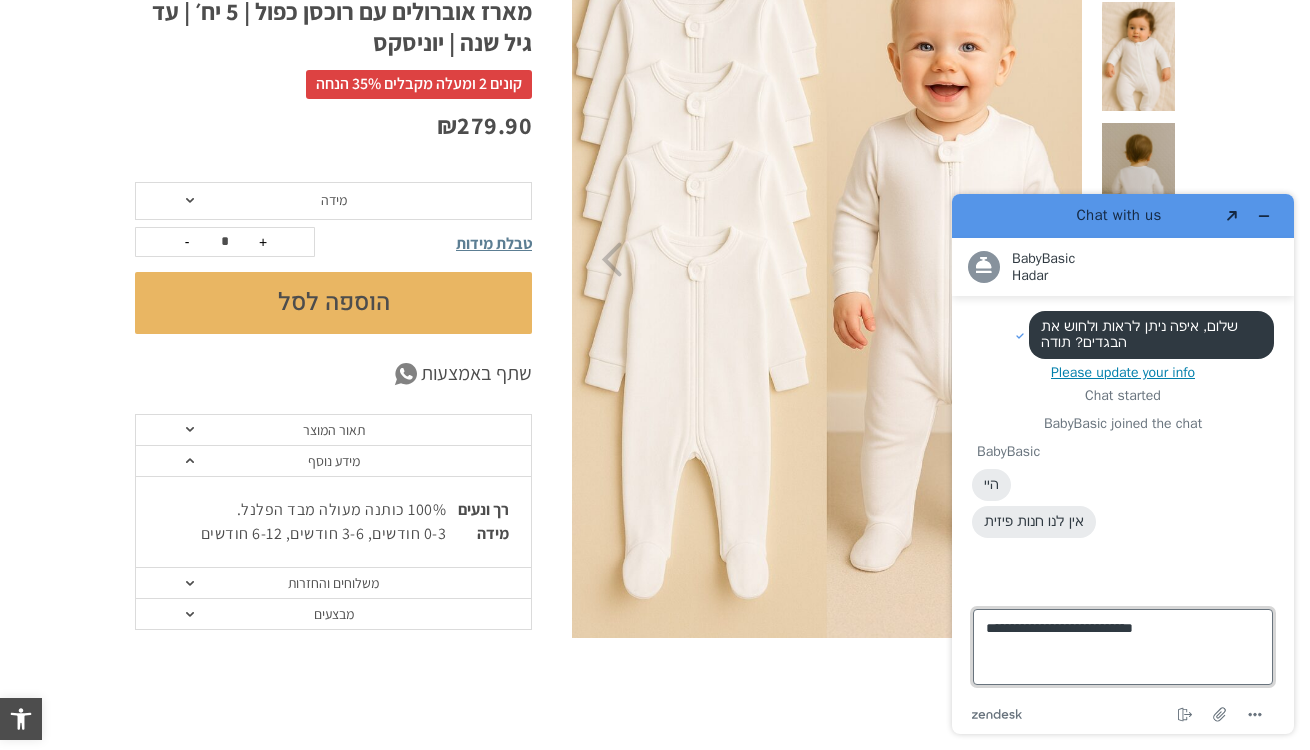type on "**********" 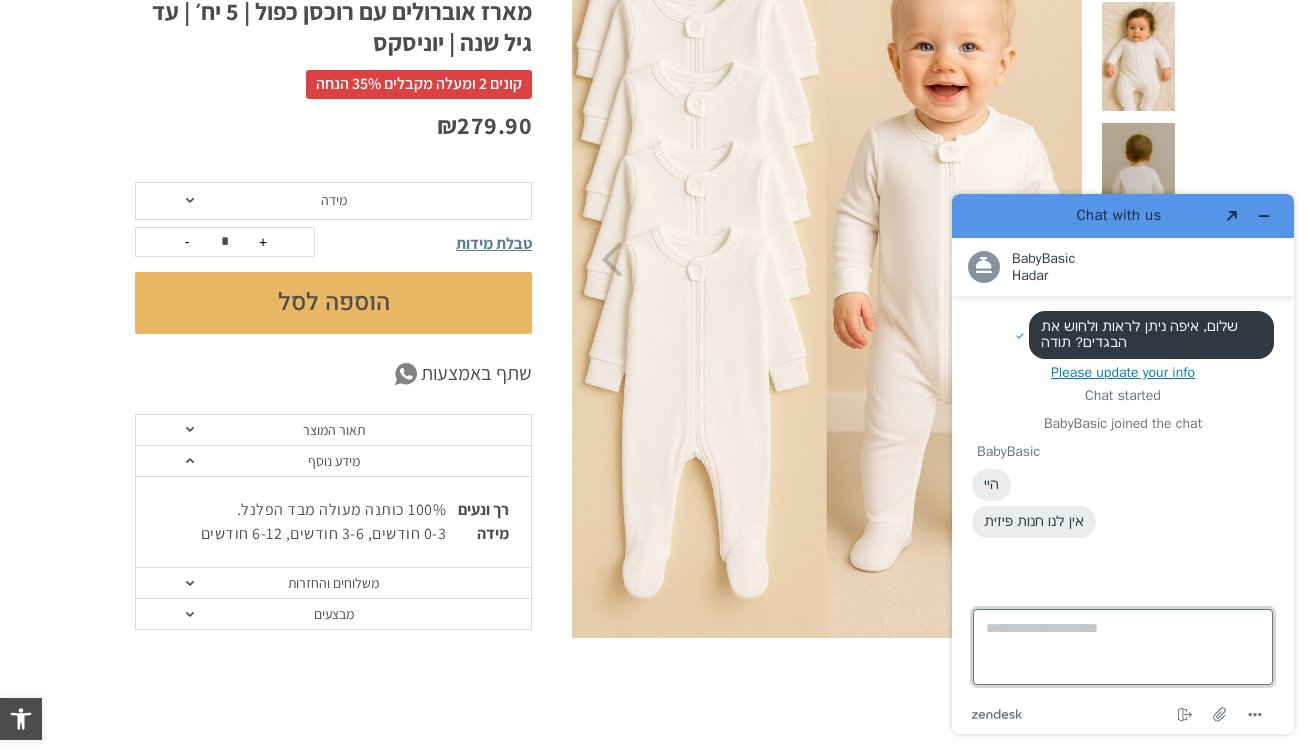 scroll, scrollTop: 0, scrollLeft: 0, axis: both 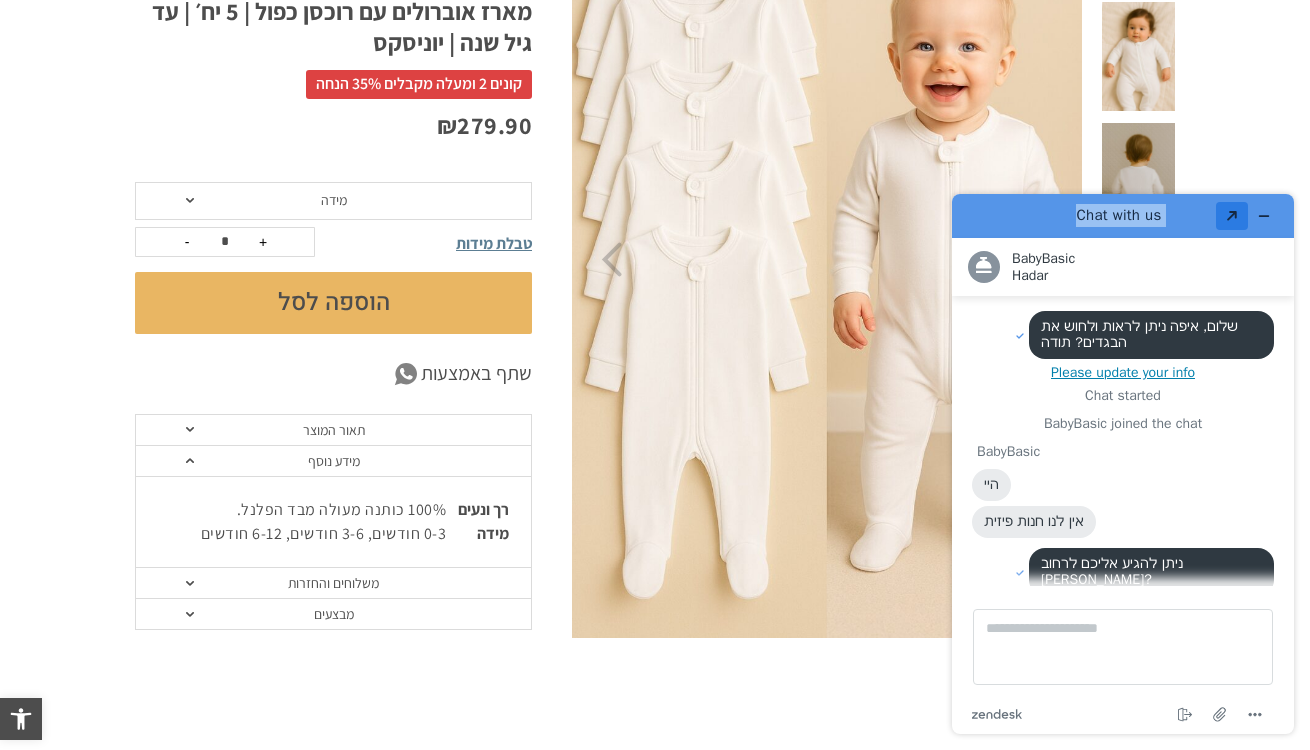 drag, startPoint x: 1036, startPoint y: 207, endPoint x: 1242, endPoint y: 212, distance: 206.06067 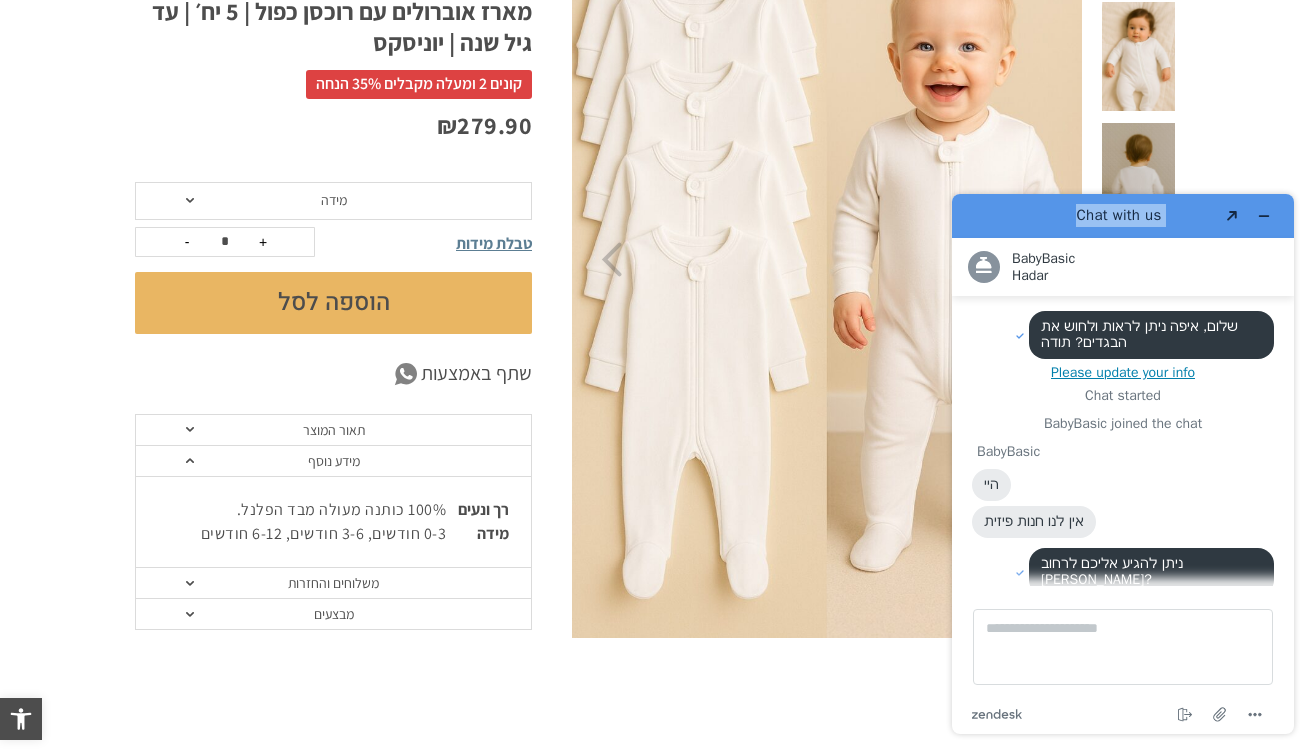 click on "Chat with us Created with Sketch." at bounding box center (1123, 216) 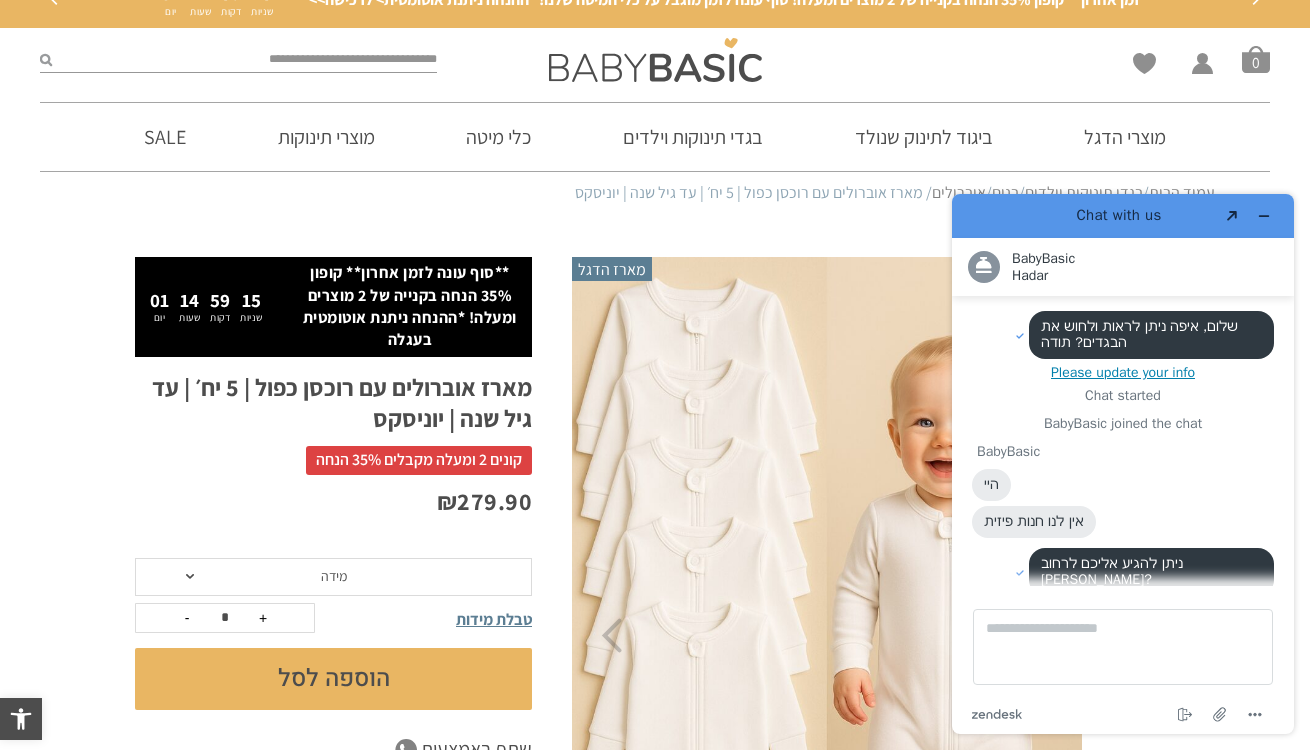 scroll, scrollTop: 0, scrollLeft: 0, axis: both 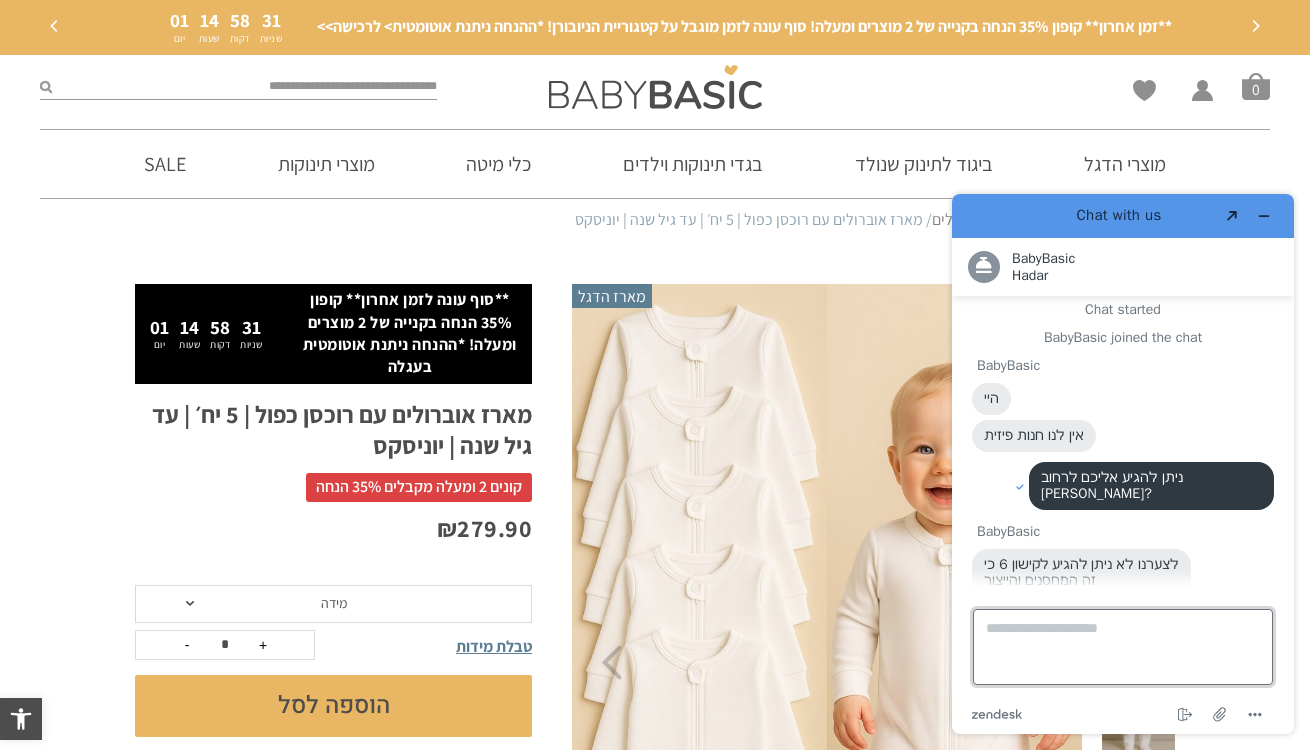 click on "Type a message here..." at bounding box center (1123, 647) 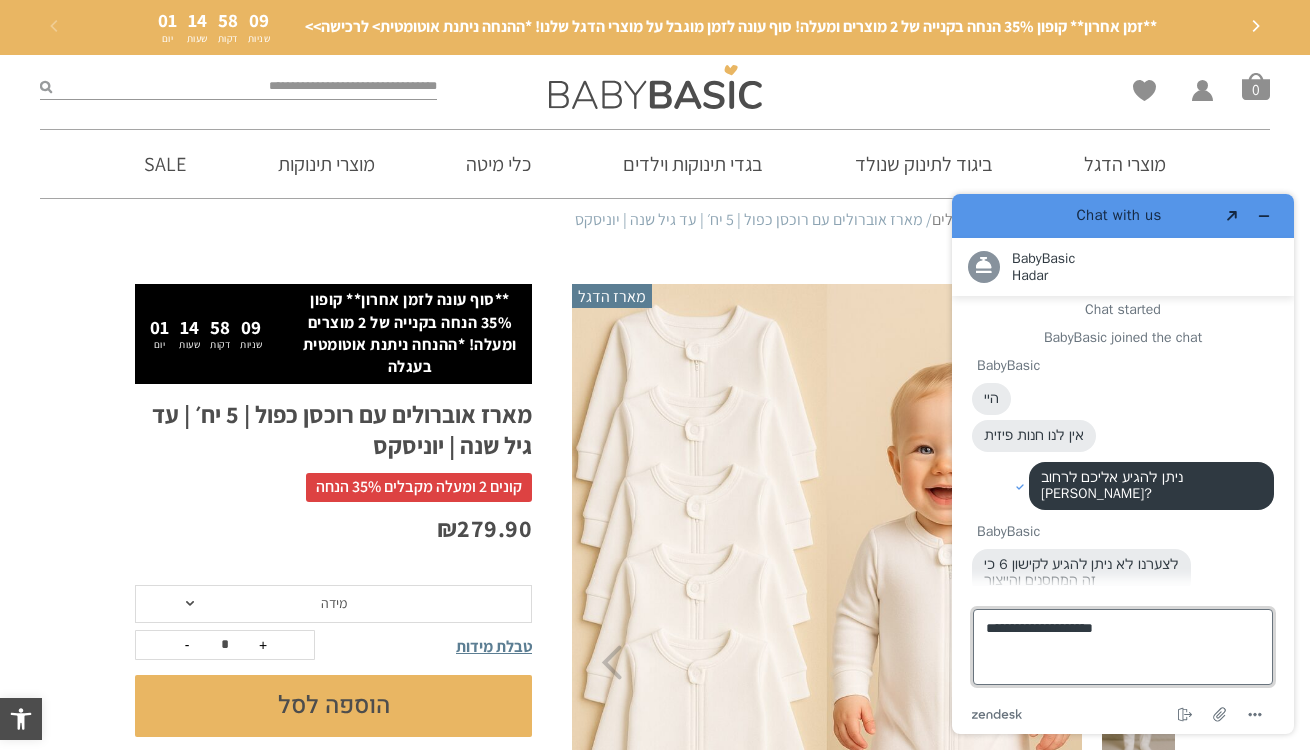 type on "**********" 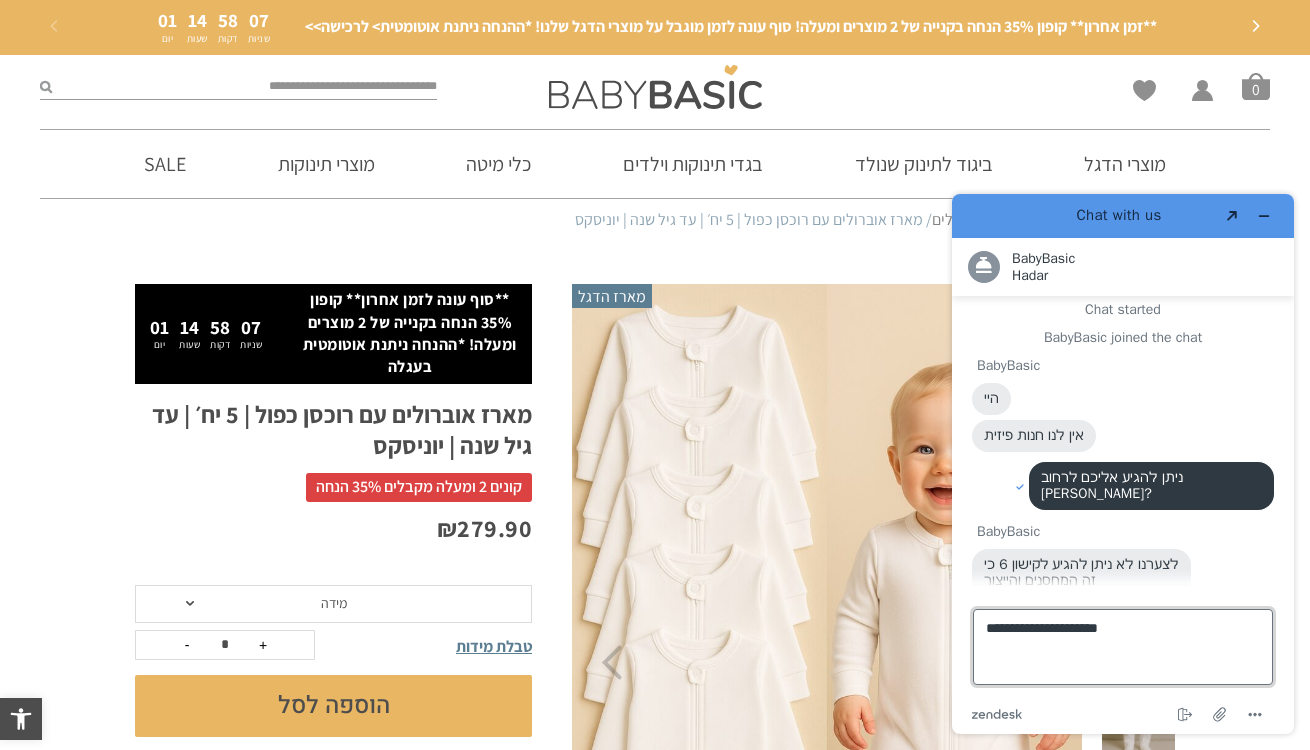 type 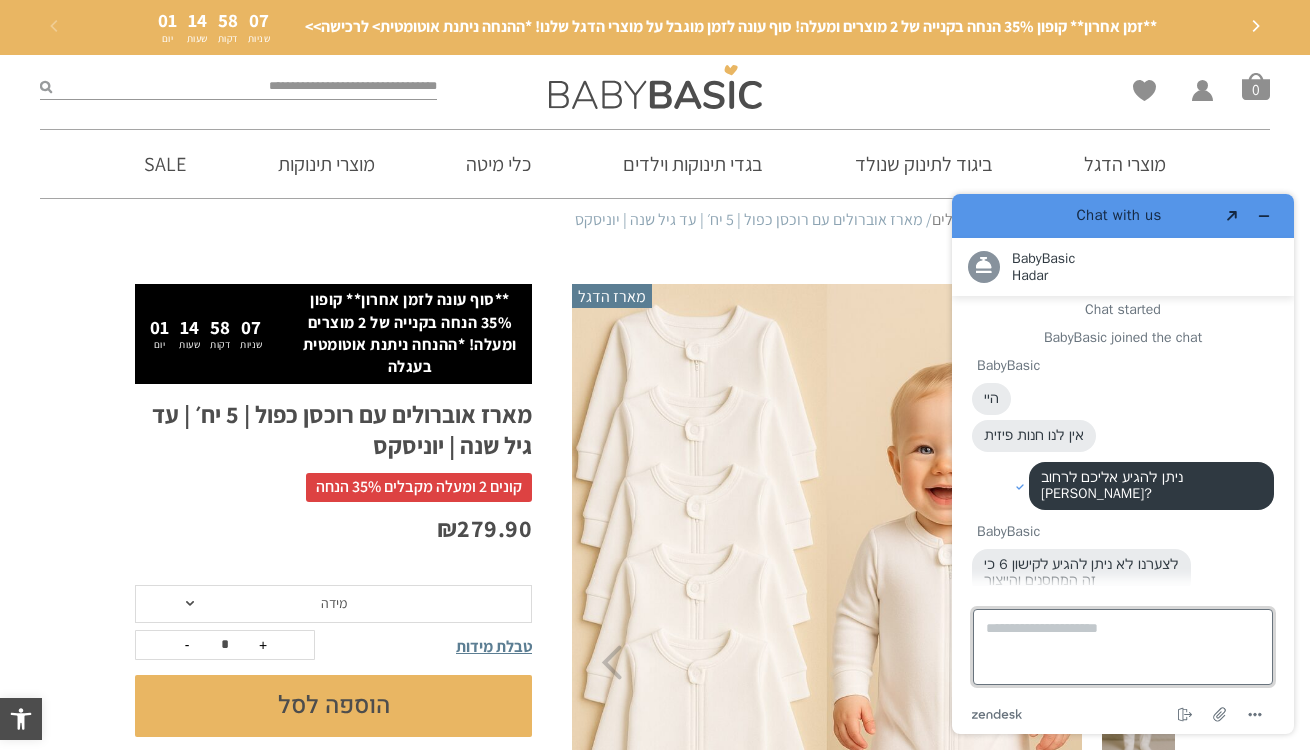 scroll, scrollTop: 128, scrollLeft: 0, axis: vertical 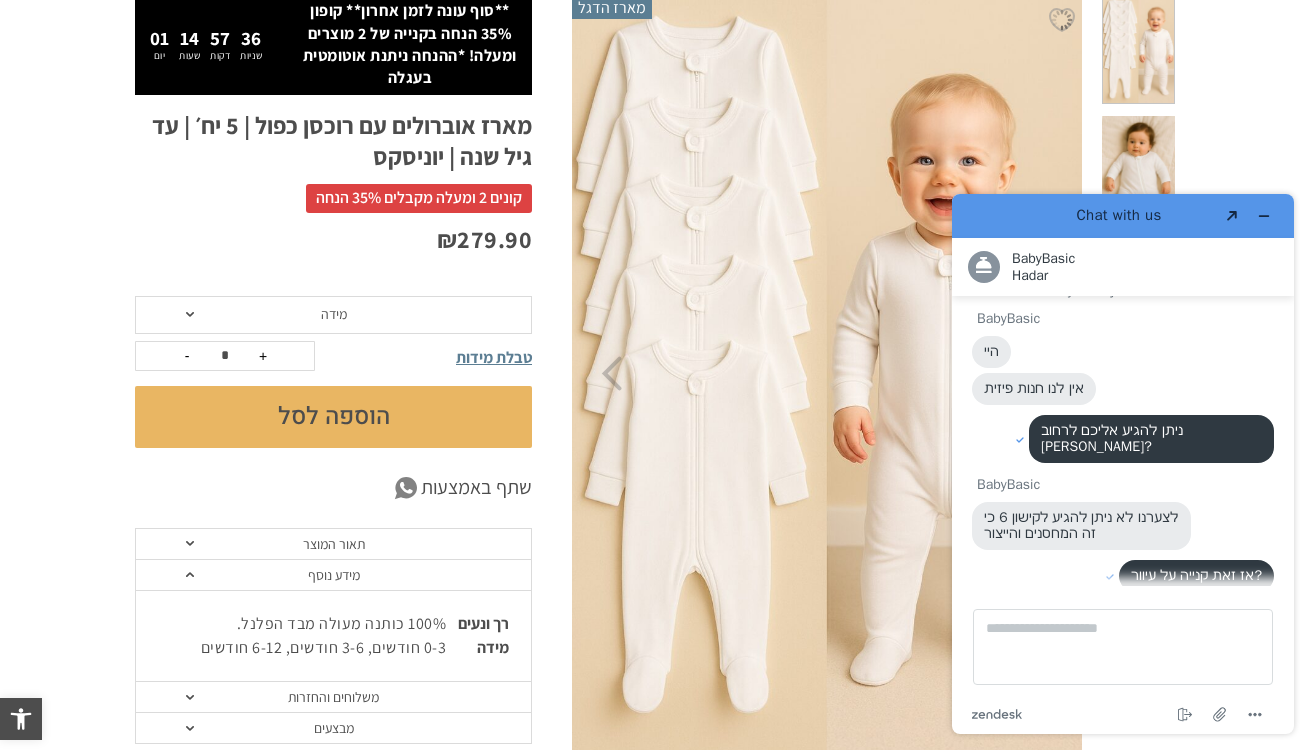 click at bounding box center (827, 374) 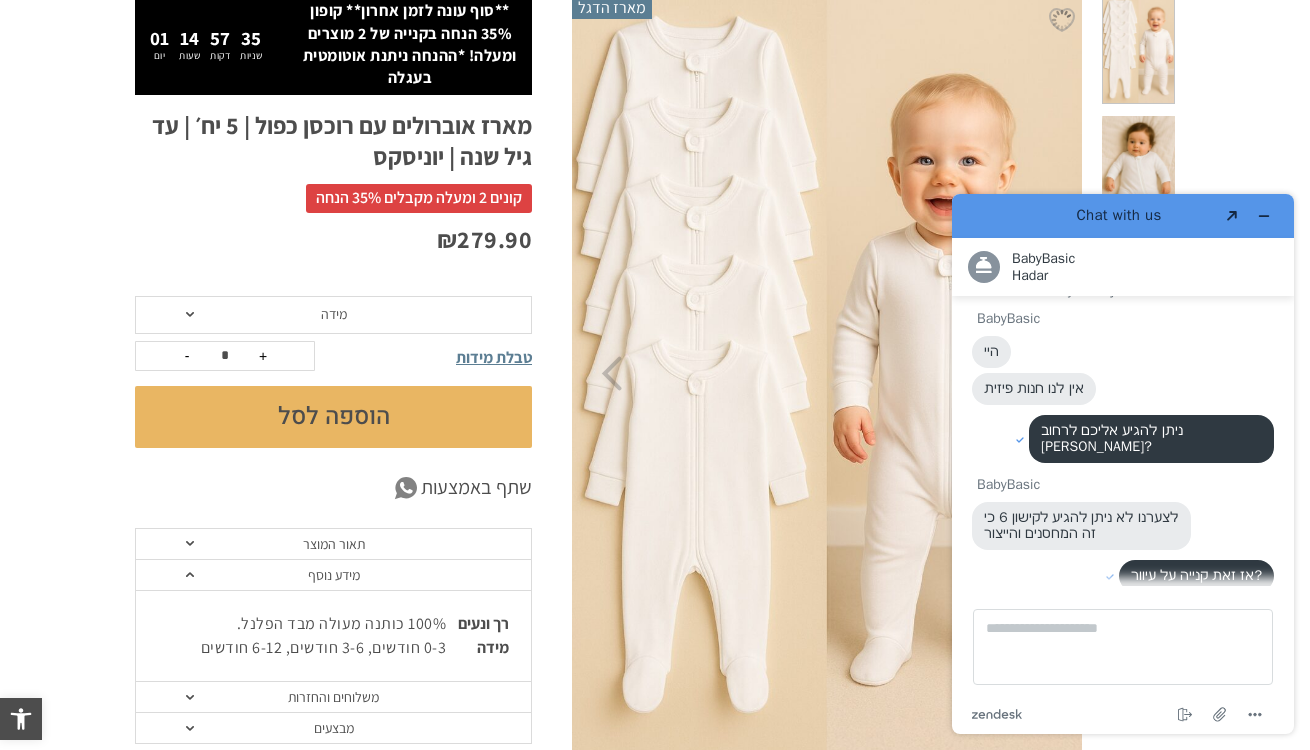 scroll, scrollTop: 0, scrollLeft: 0, axis: both 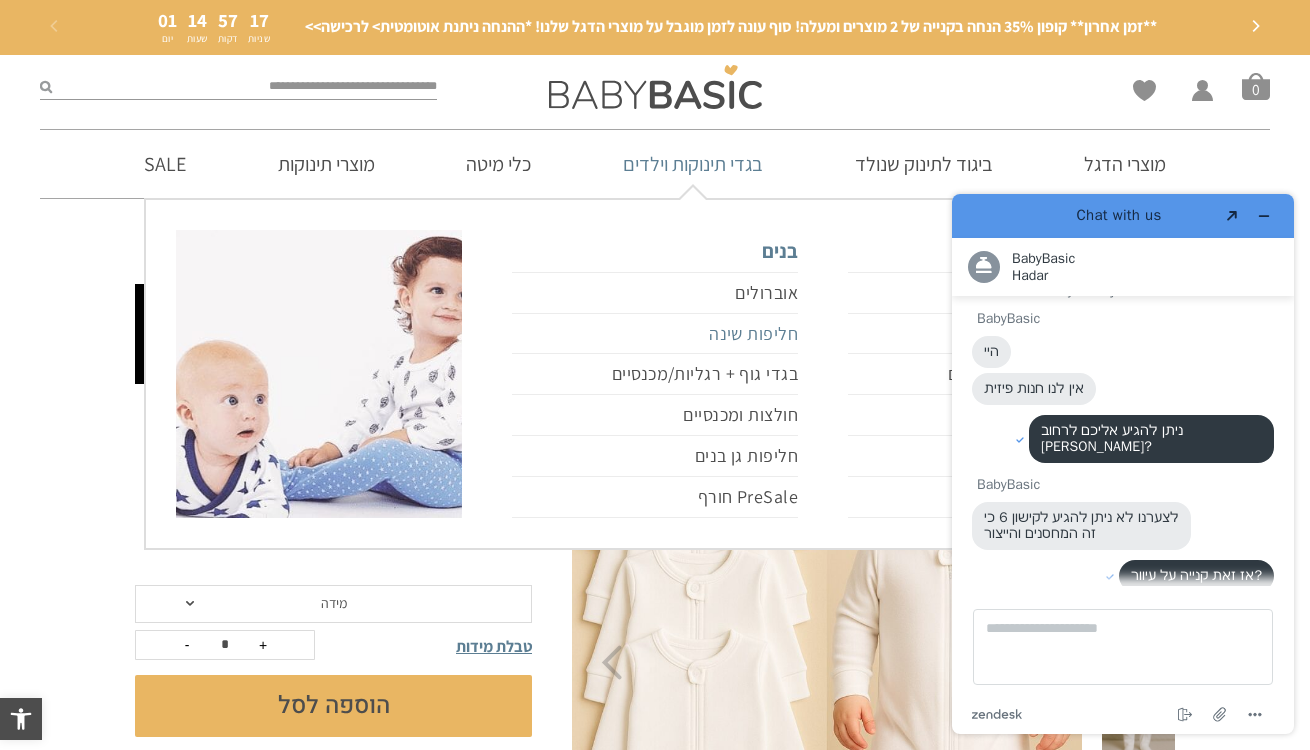 click on "חליפות שינה" at bounding box center [655, 334] 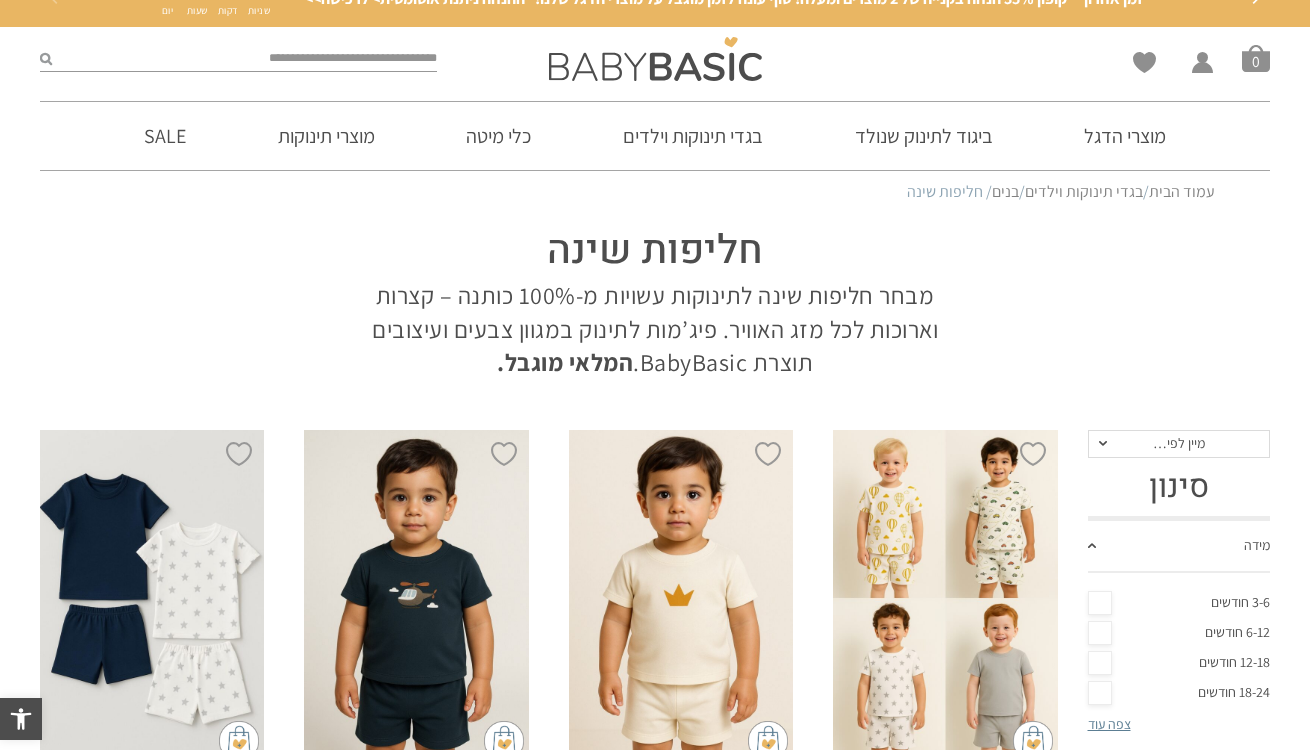 scroll, scrollTop: 344, scrollLeft: 0, axis: vertical 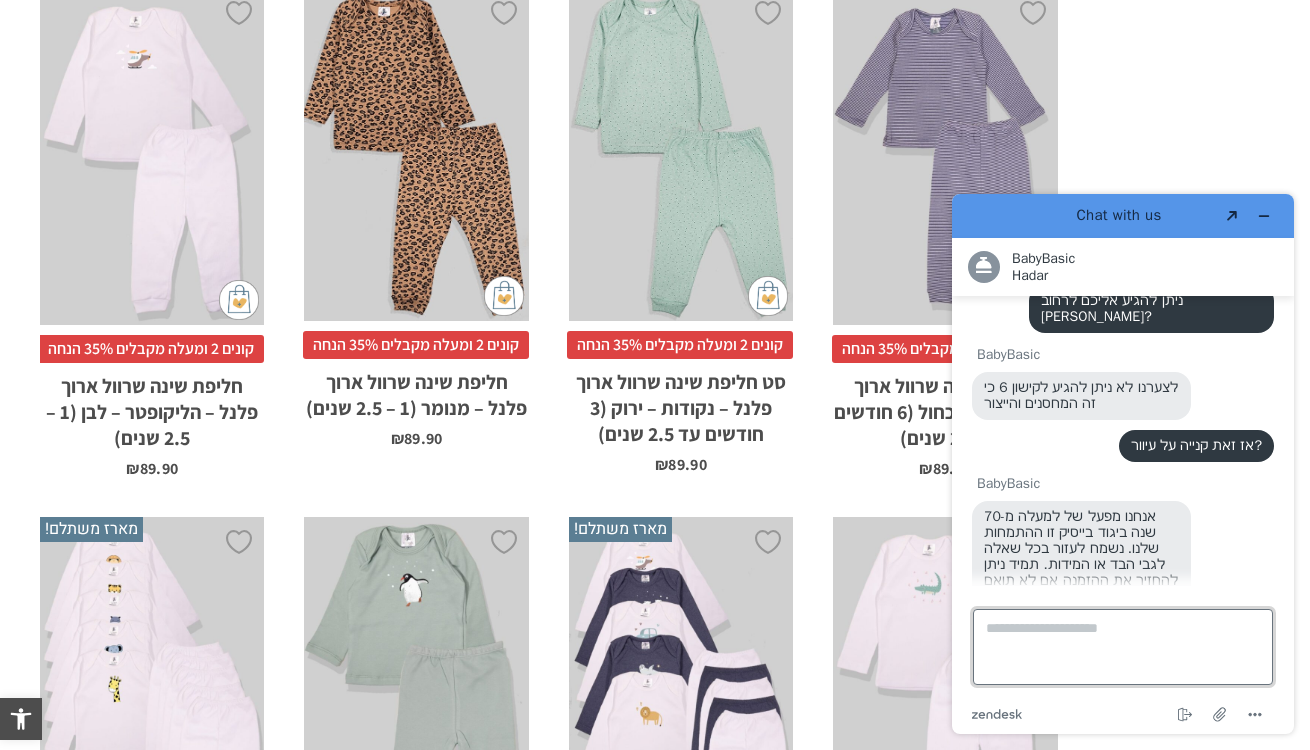 click on "Type a message here..." at bounding box center [1123, 647] 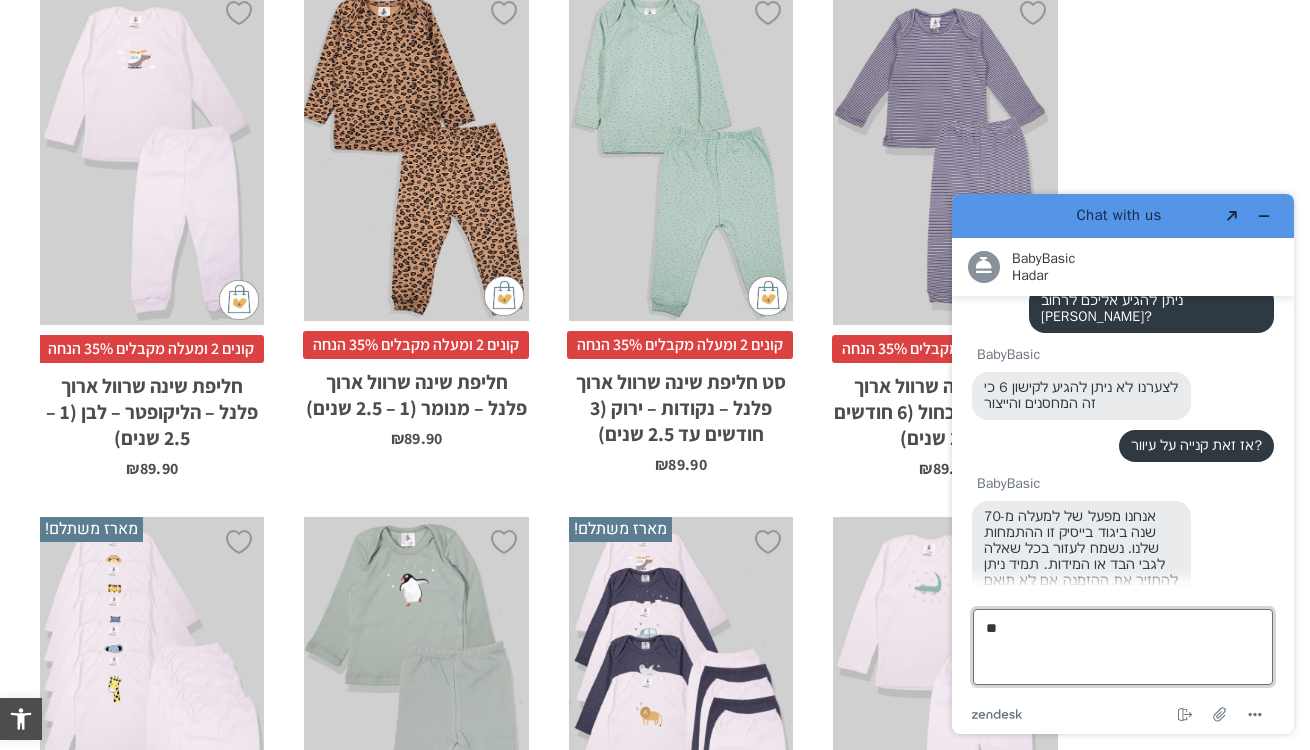 type on "*" 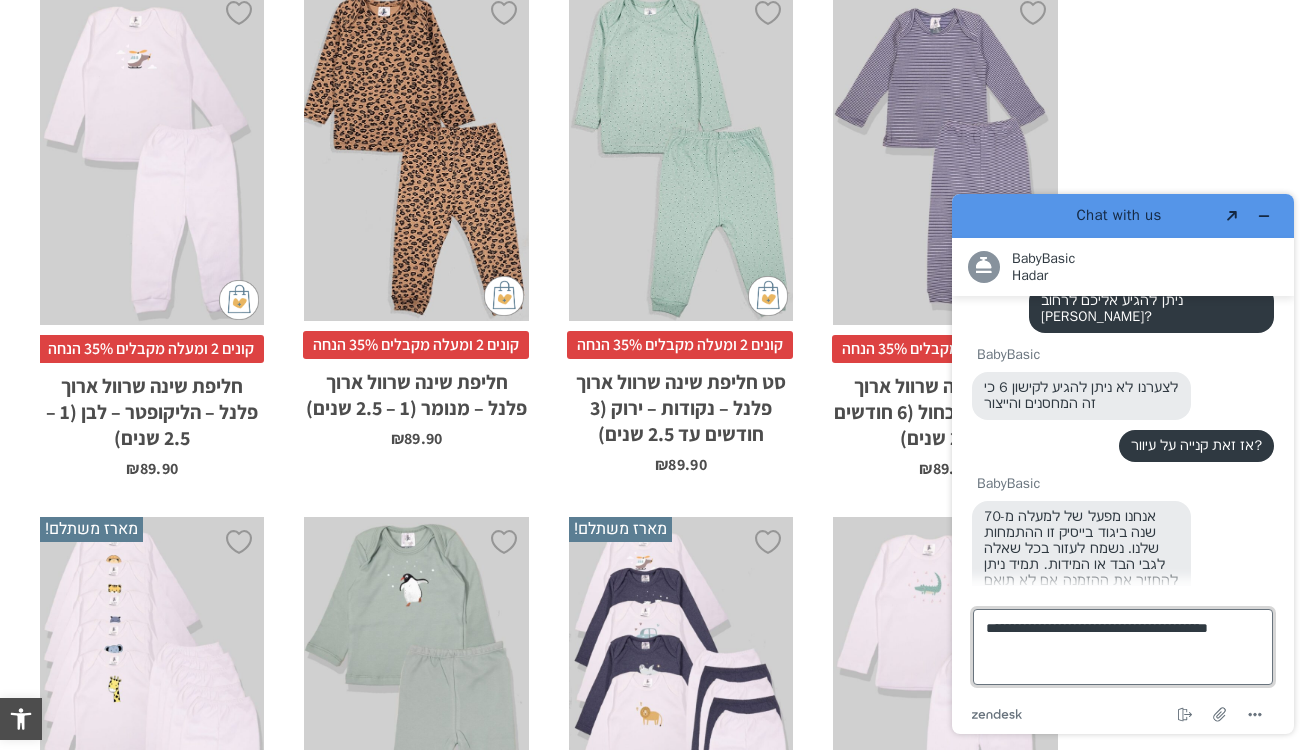 type on "**********" 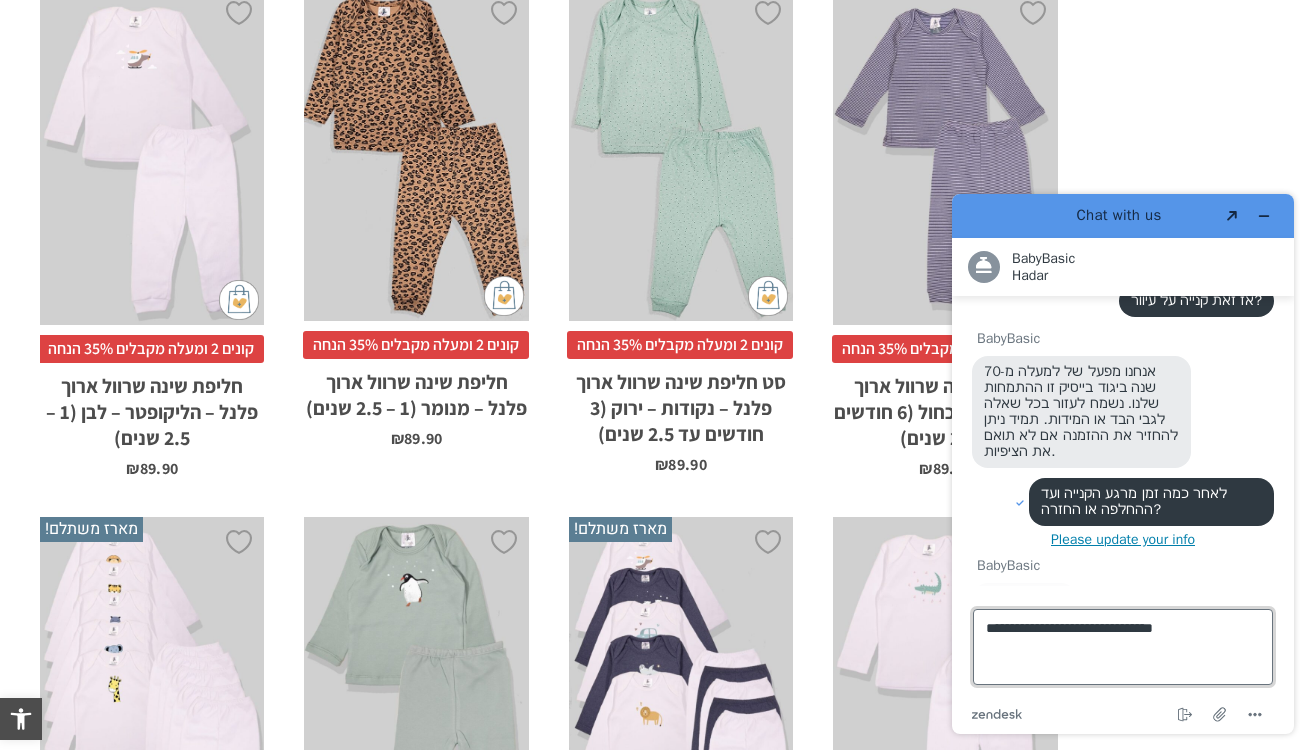 scroll, scrollTop: 400, scrollLeft: 0, axis: vertical 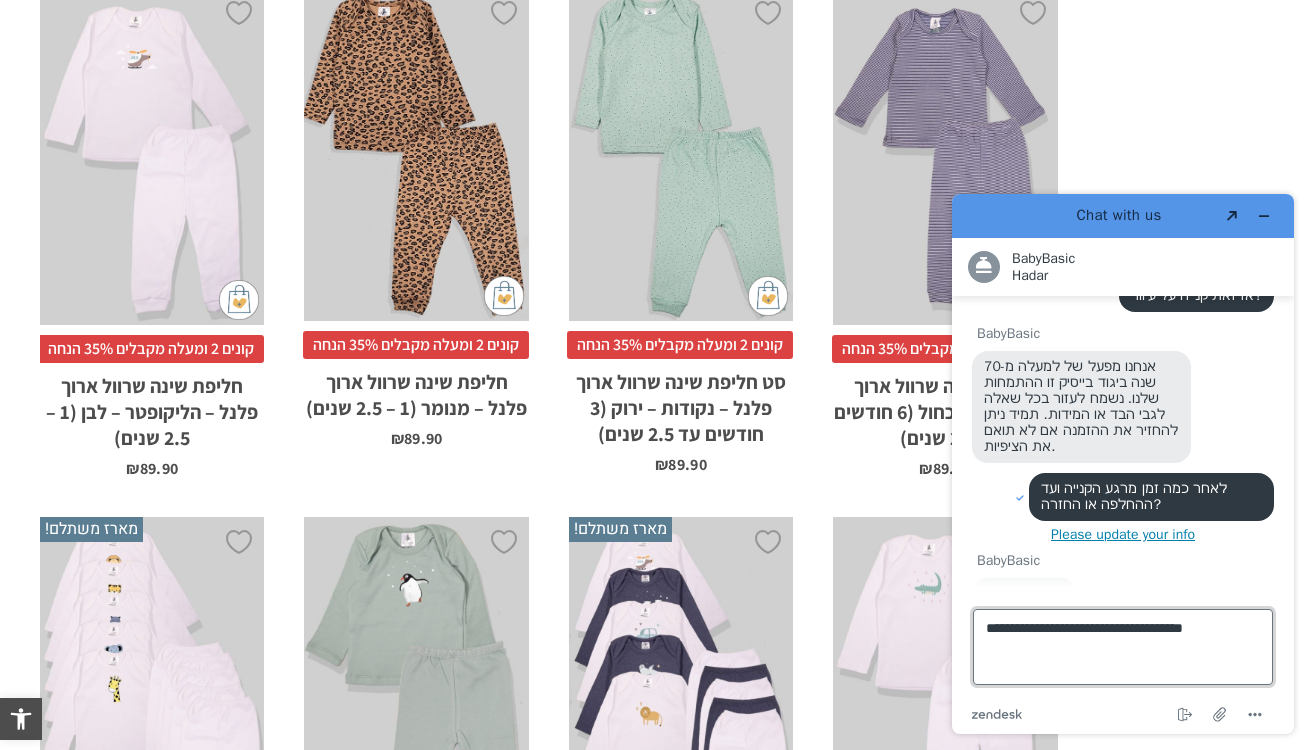type on "**********" 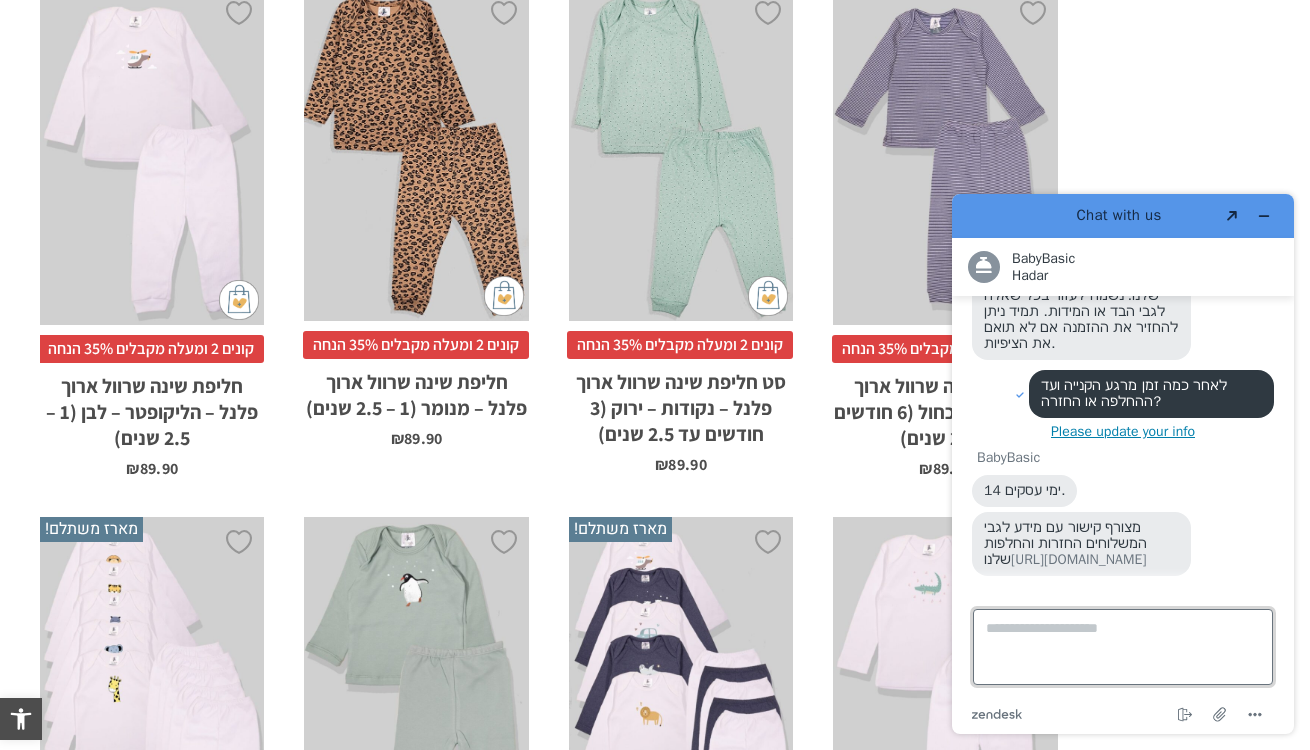 scroll, scrollTop: 602, scrollLeft: 0, axis: vertical 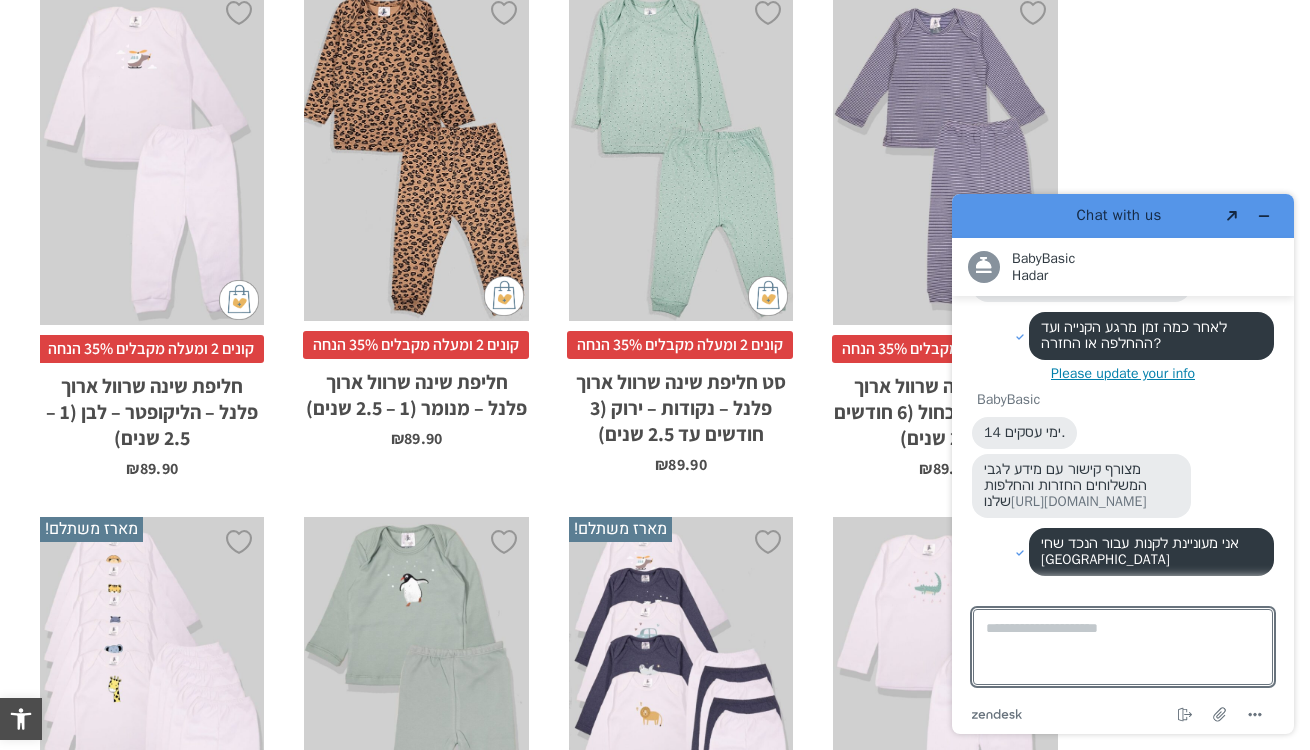 click on "מצורף קישור עם מידע לגבי המשלוחים החזרות והחלפות שלנו
https://babybasic.co.il/%D7%9E%D7%A9%D7%9C%D7%95%D7%97%D7%99%D7%9D-%D7%95%D7%94%D7%97%D7%96%D7%A8%D7%95%D7%AA/" at bounding box center [1068, 485] 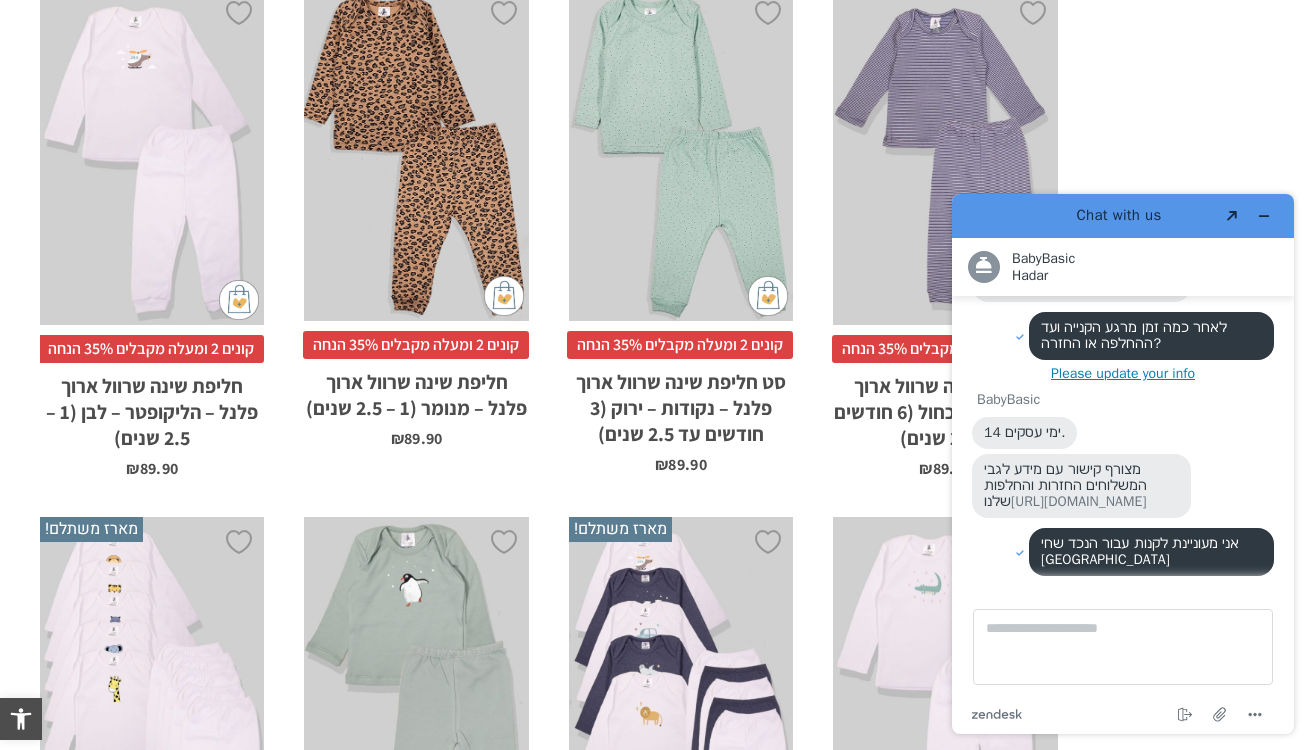 click on "מצורף קישור עם מידע לגבי המשלוחים החזרות והחלפות שלנו
https://babybasic.co.il/%D7%9E%D7%A9%D7%9C%D7%95%D7%97%D7%99%D7%9D-%D7%95%D7%94%D7%97%D7%96%D7%A8%D7%95%D7%AA/" at bounding box center [1068, 485] 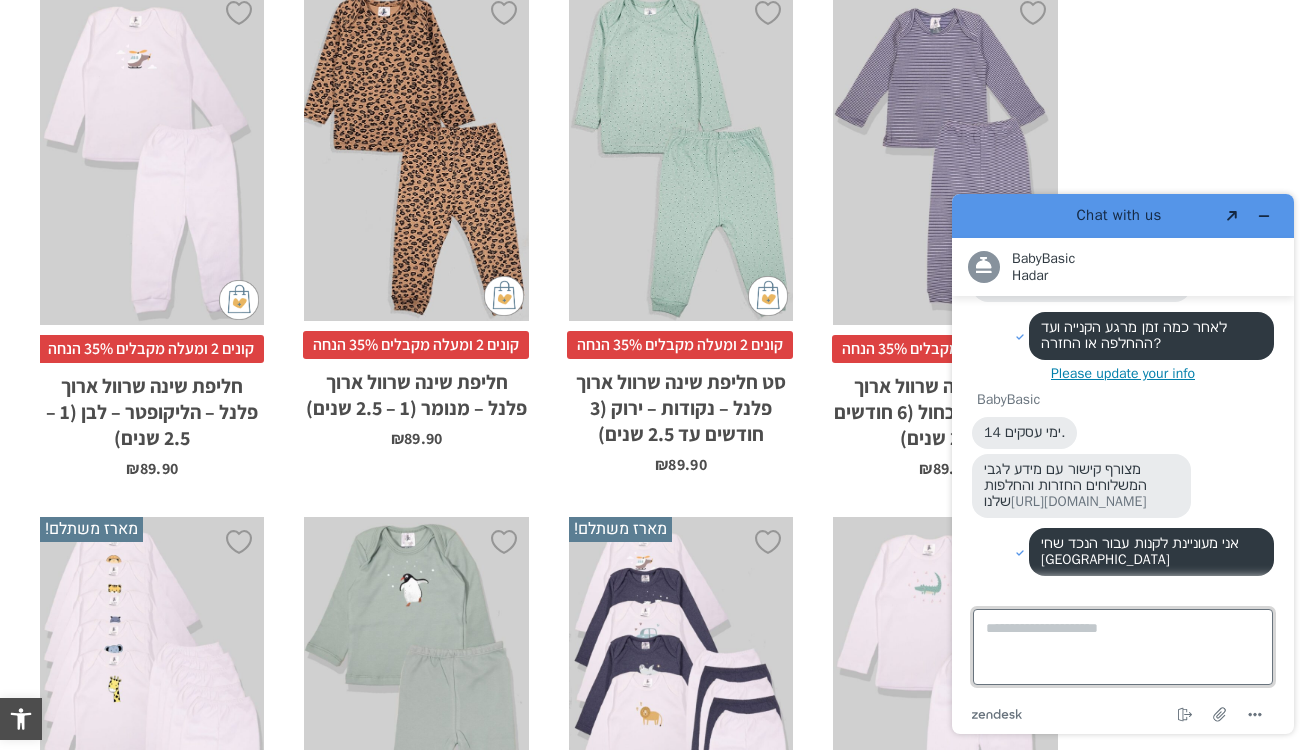 click on "Type a message here..." at bounding box center (1123, 647) 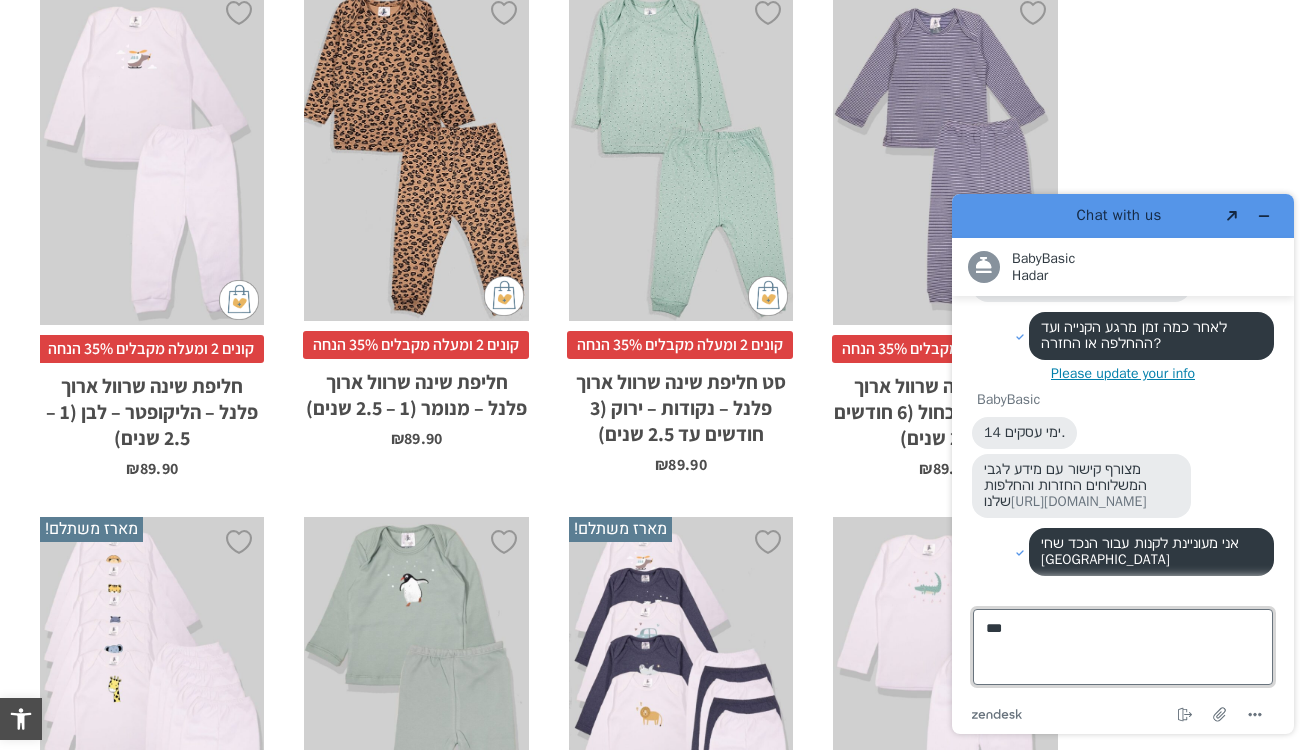 type on "****" 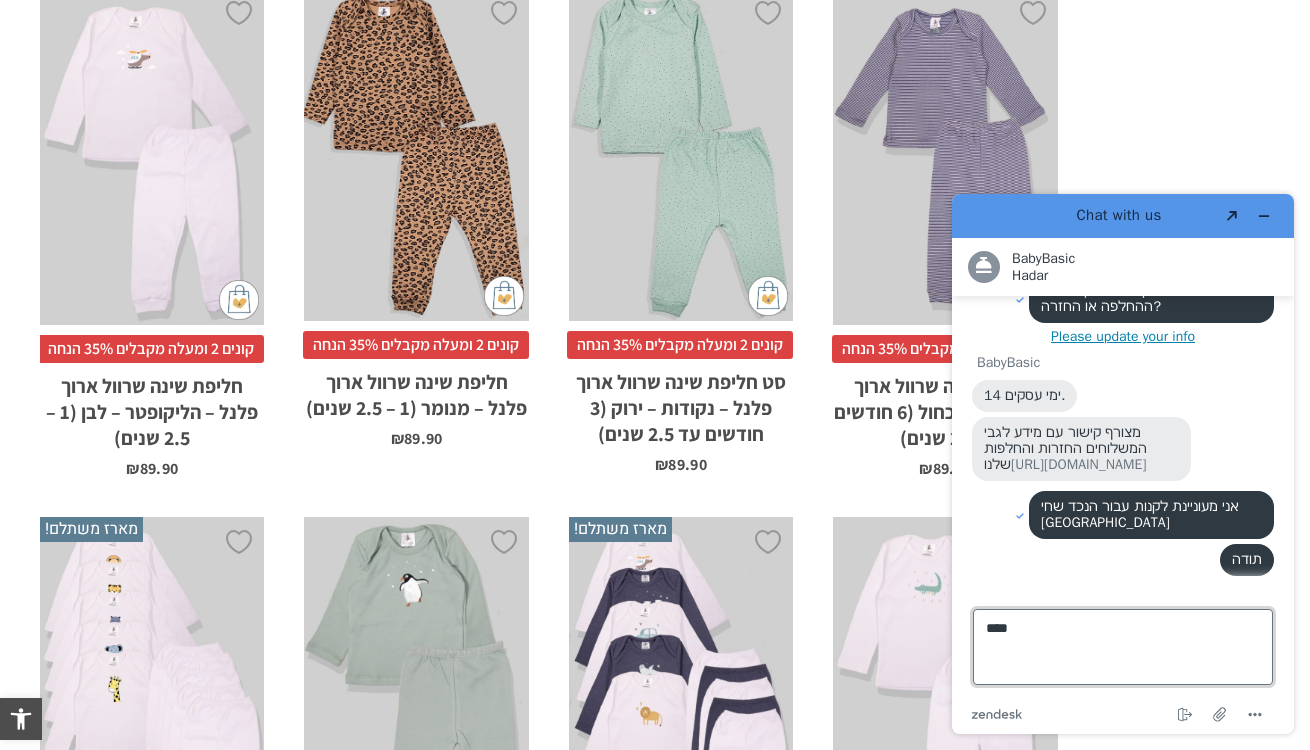 type 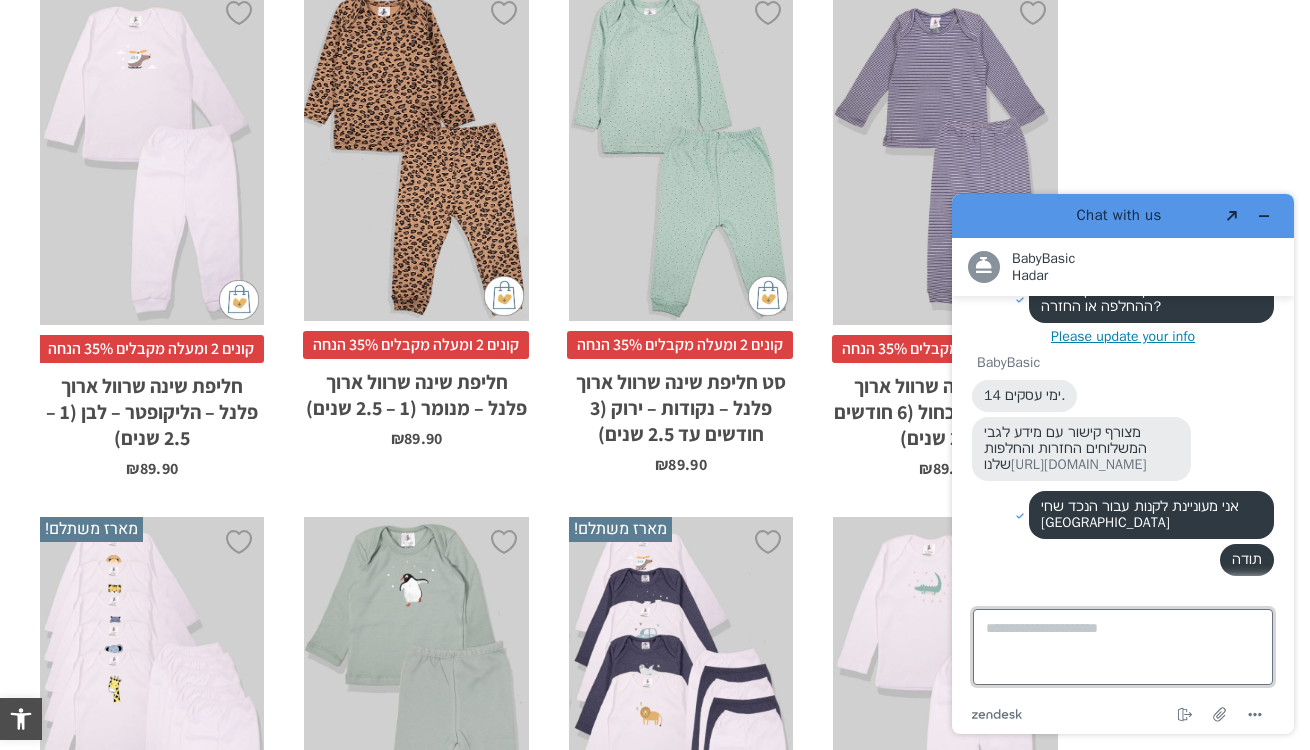 scroll, scrollTop: 639, scrollLeft: 0, axis: vertical 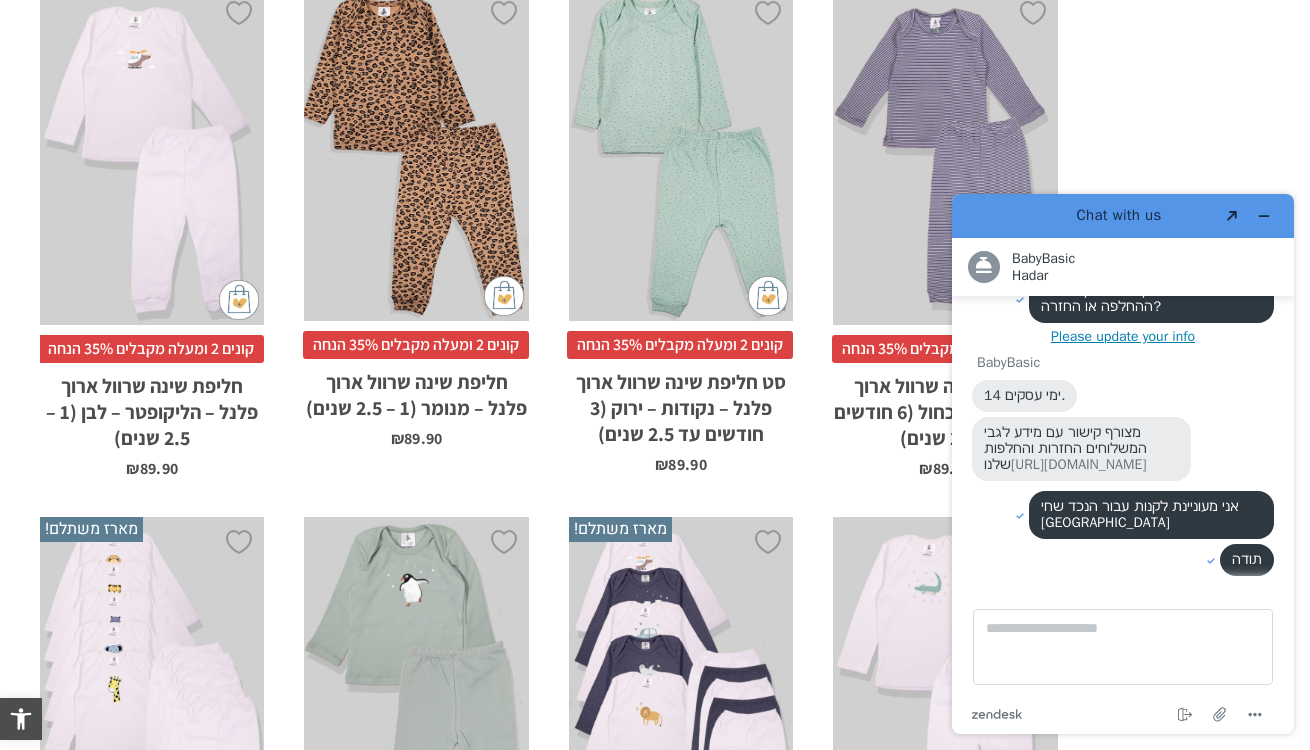 drag, startPoint x: 965, startPoint y: 206, endPoint x: 977, endPoint y: 201, distance: 13 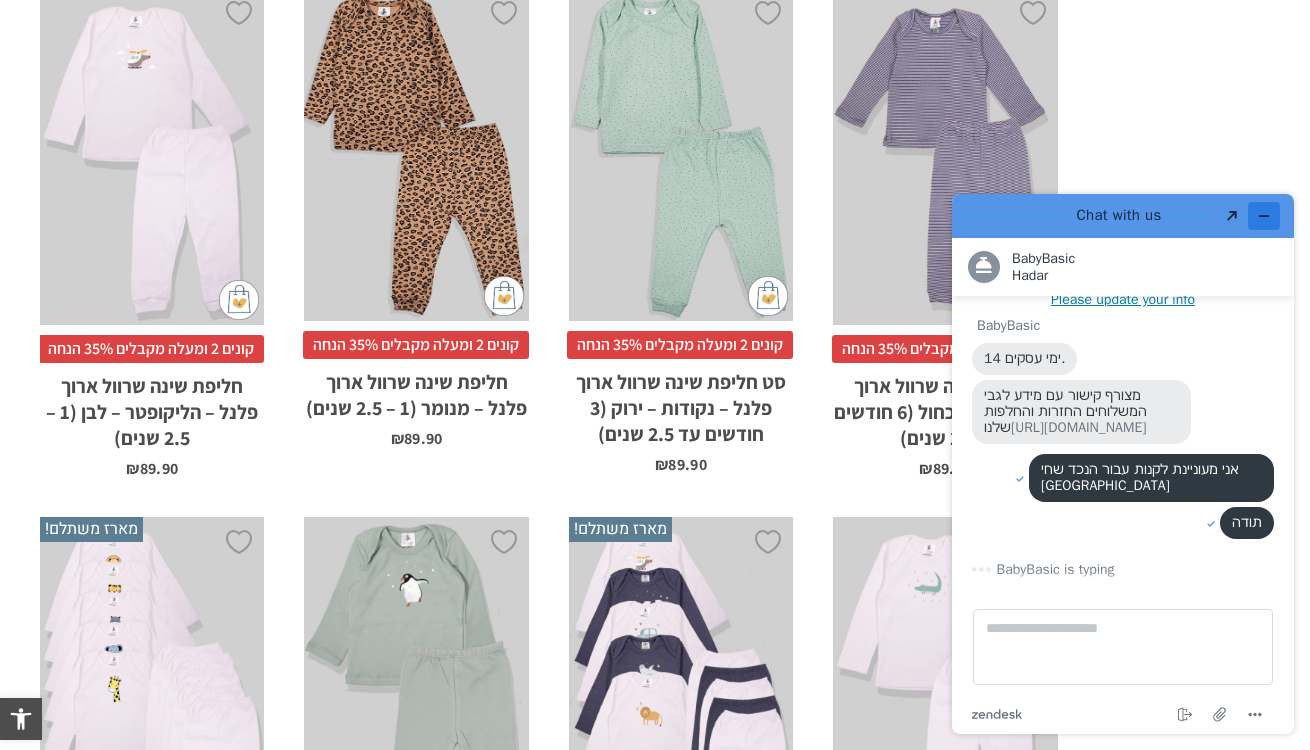 scroll, scrollTop: 644, scrollLeft: 0, axis: vertical 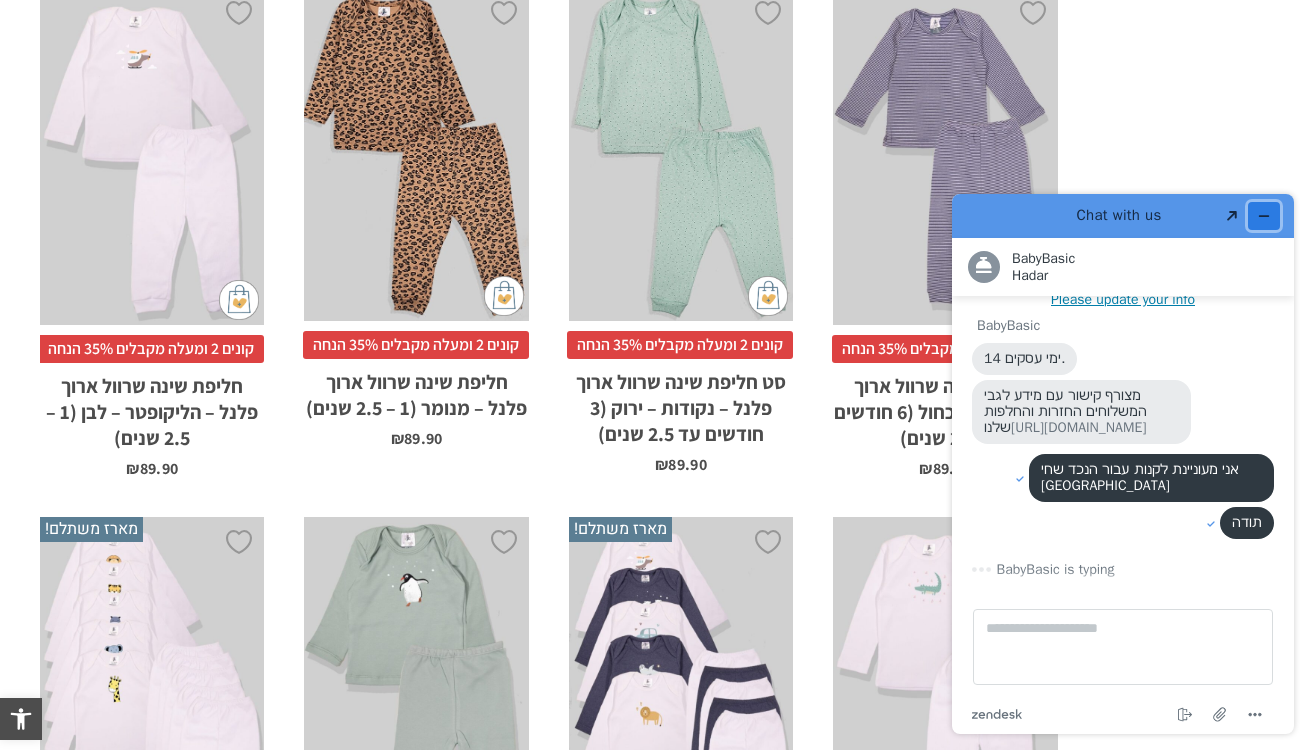 click 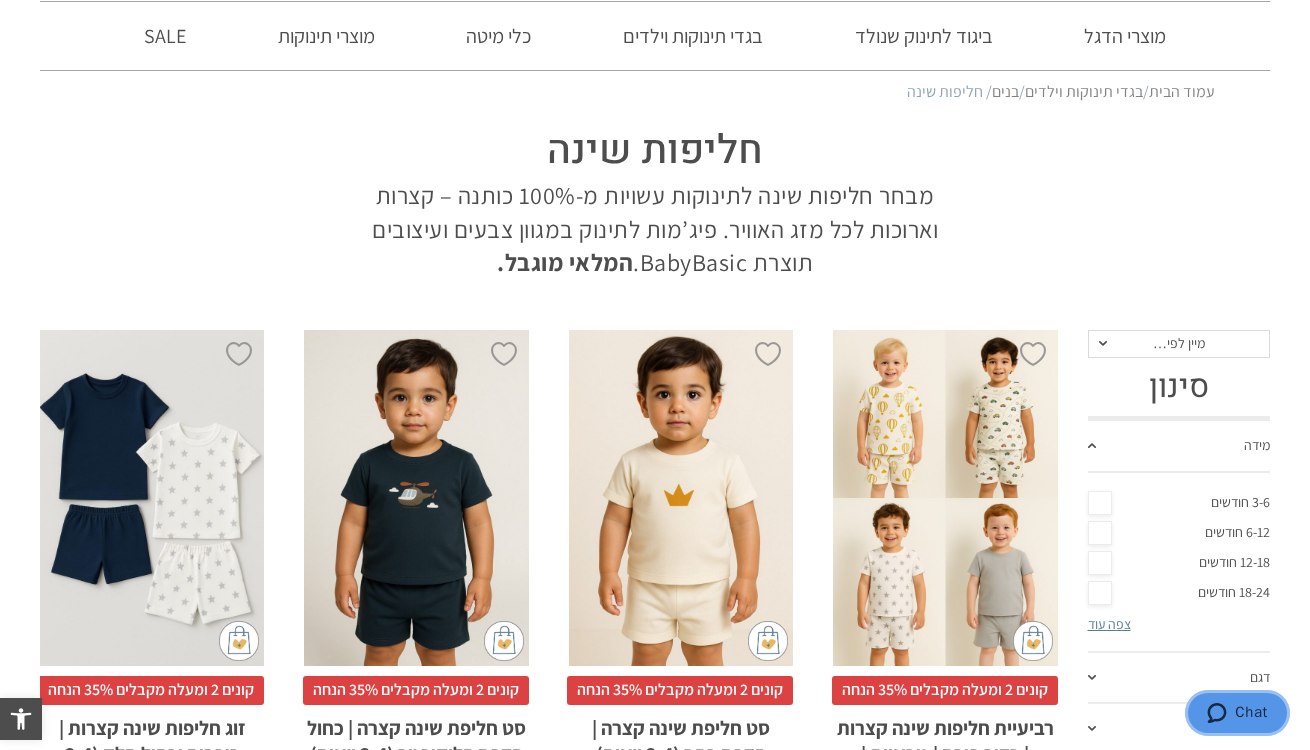 scroll, scrollTop: 0, scrollLeft: 0, axis: both 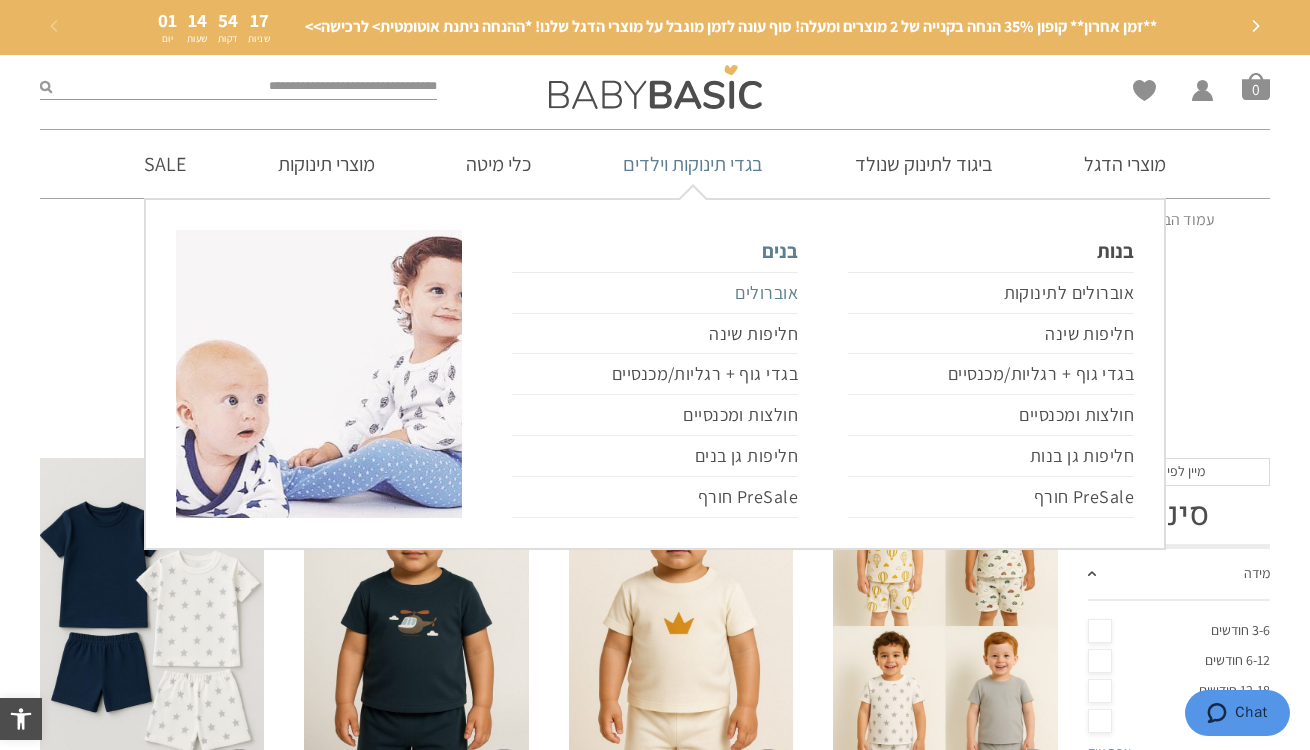 click on "אוברולים" at bounding box center [655, 293] 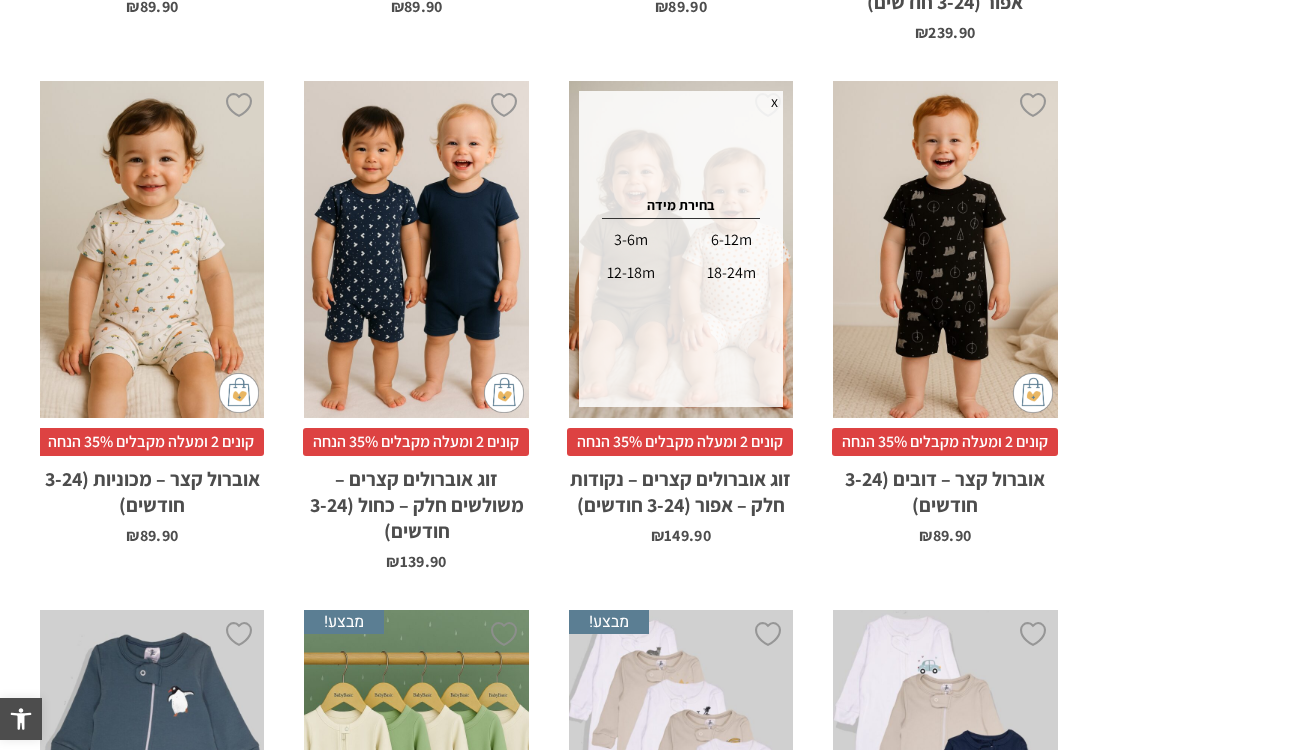 scroll, scrollTop: 1540, scrollLeft: 0, axis: vertical 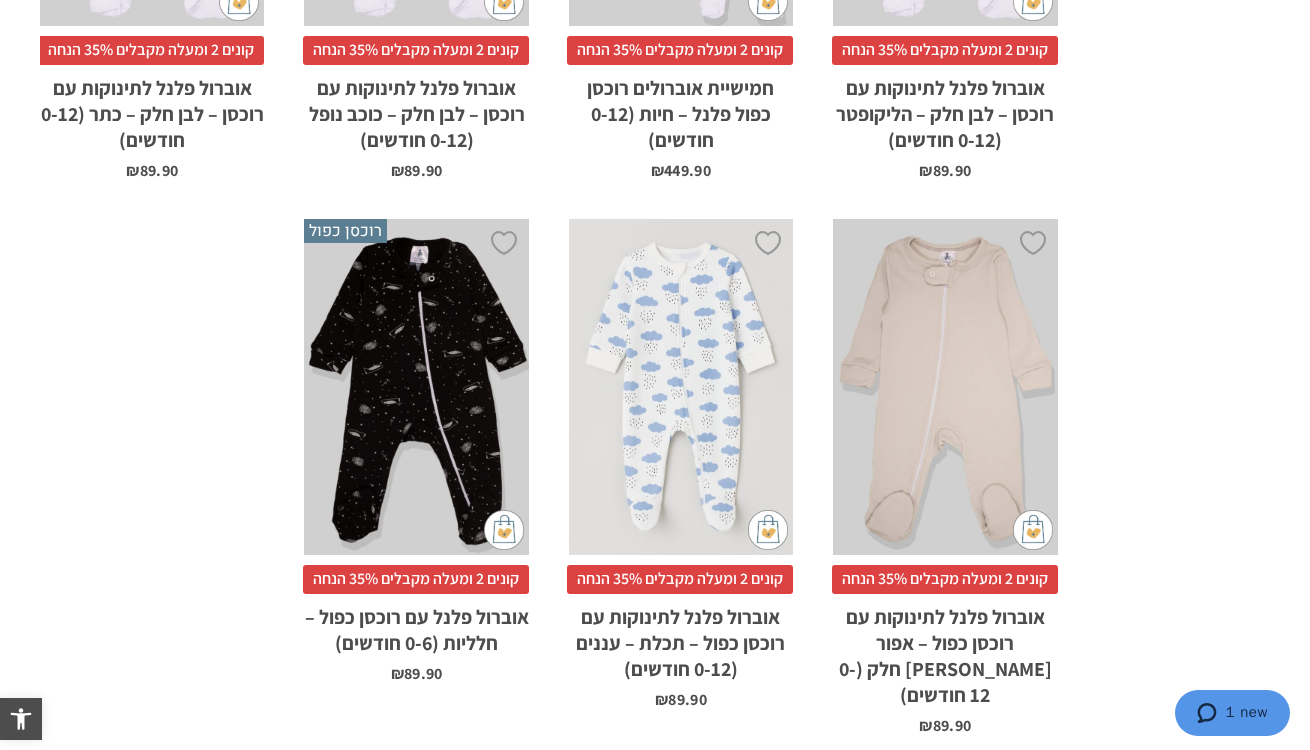 click on "x
בחירת מידה
0-3m
3-6m
6-12m" at bounding box center [681, 387] 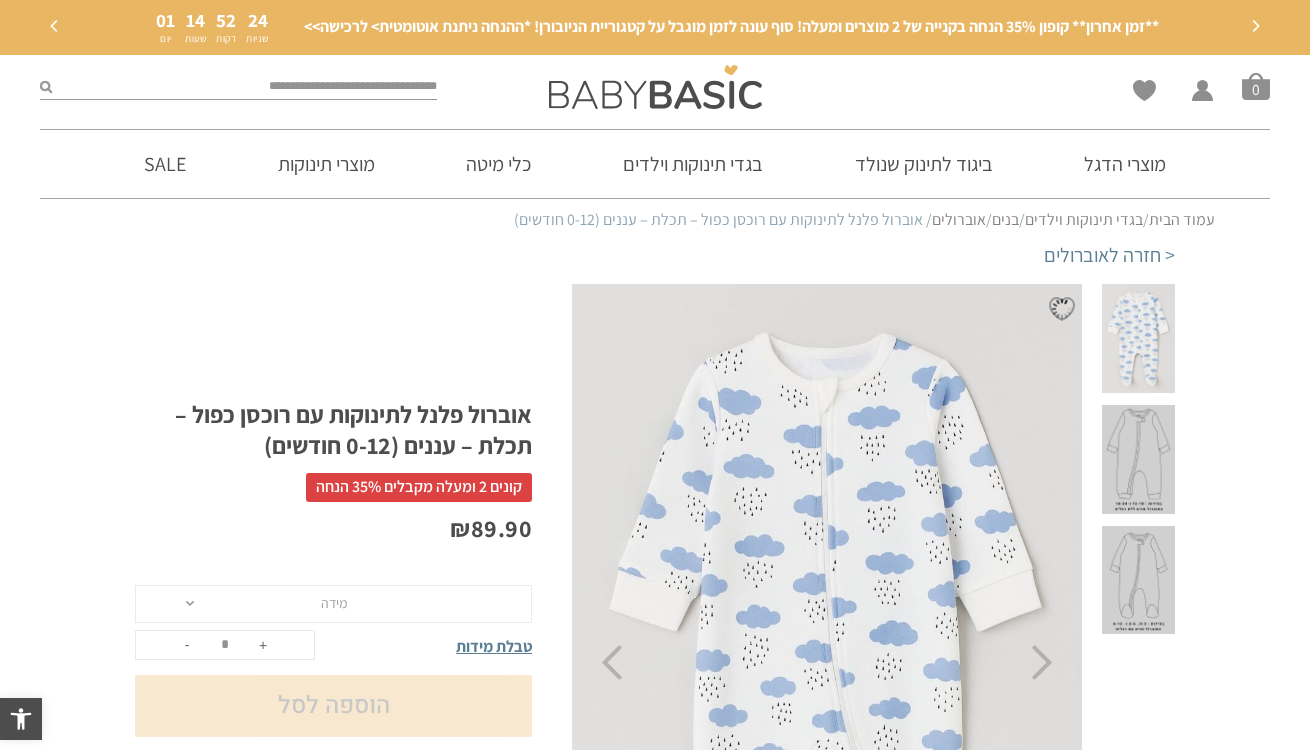 scroll, scrollTop: 0, scrollLeft: 0, axis: both 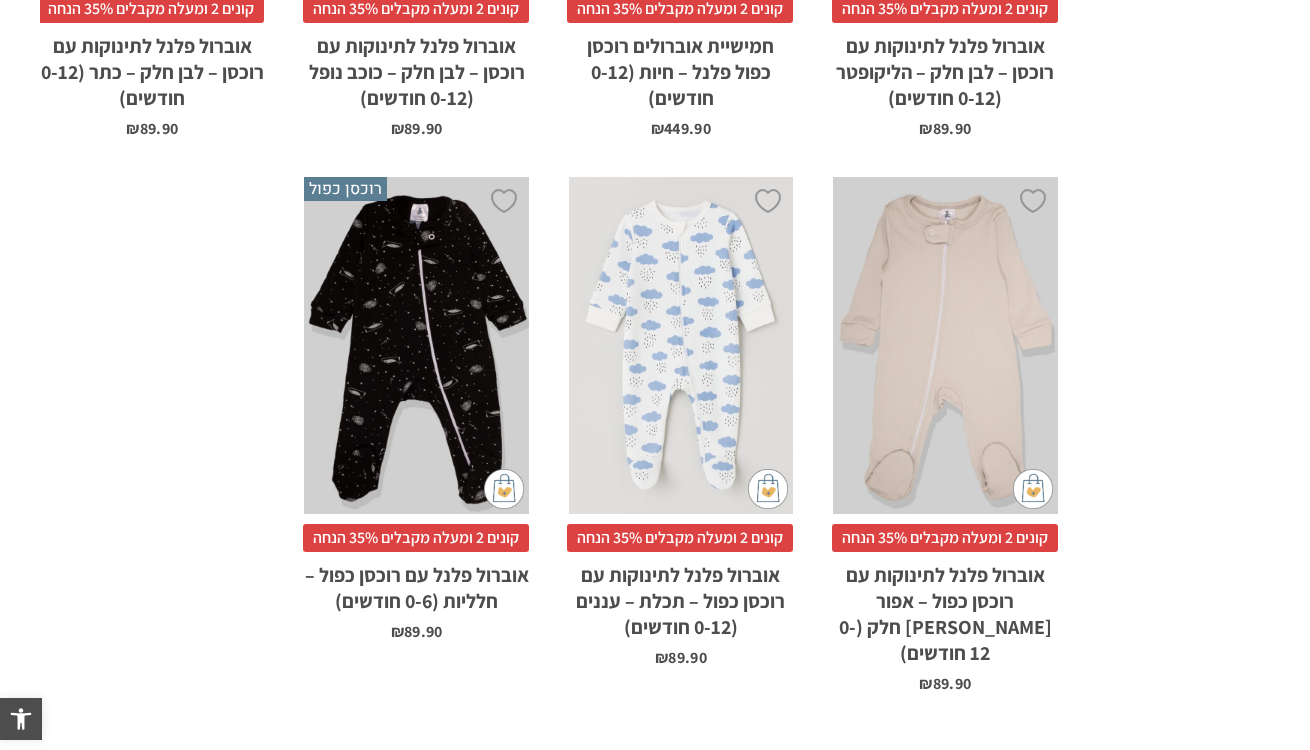 click on "x
בחירת מידה
0-3m
3-6m
6-12m" at bounding box center (945, 345) 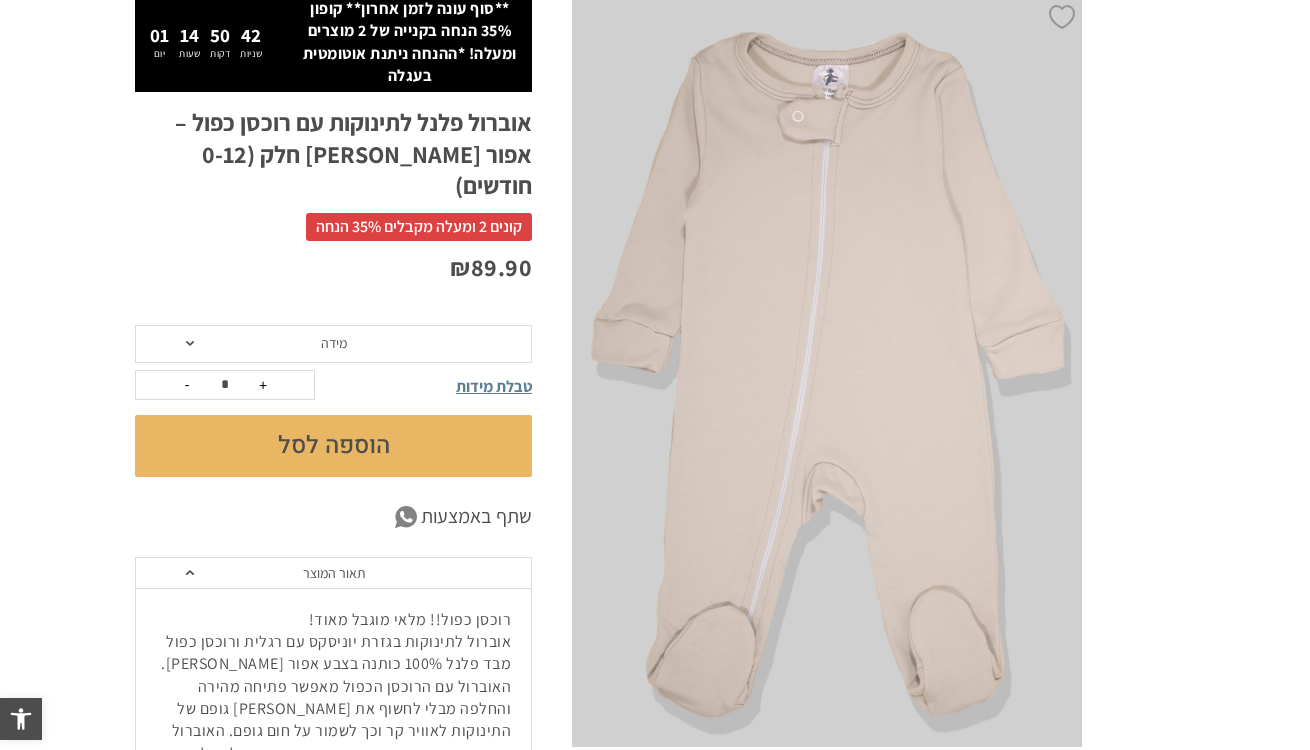 scroll, scrollTop: 278, scrollLeft: 0, axis: vertical 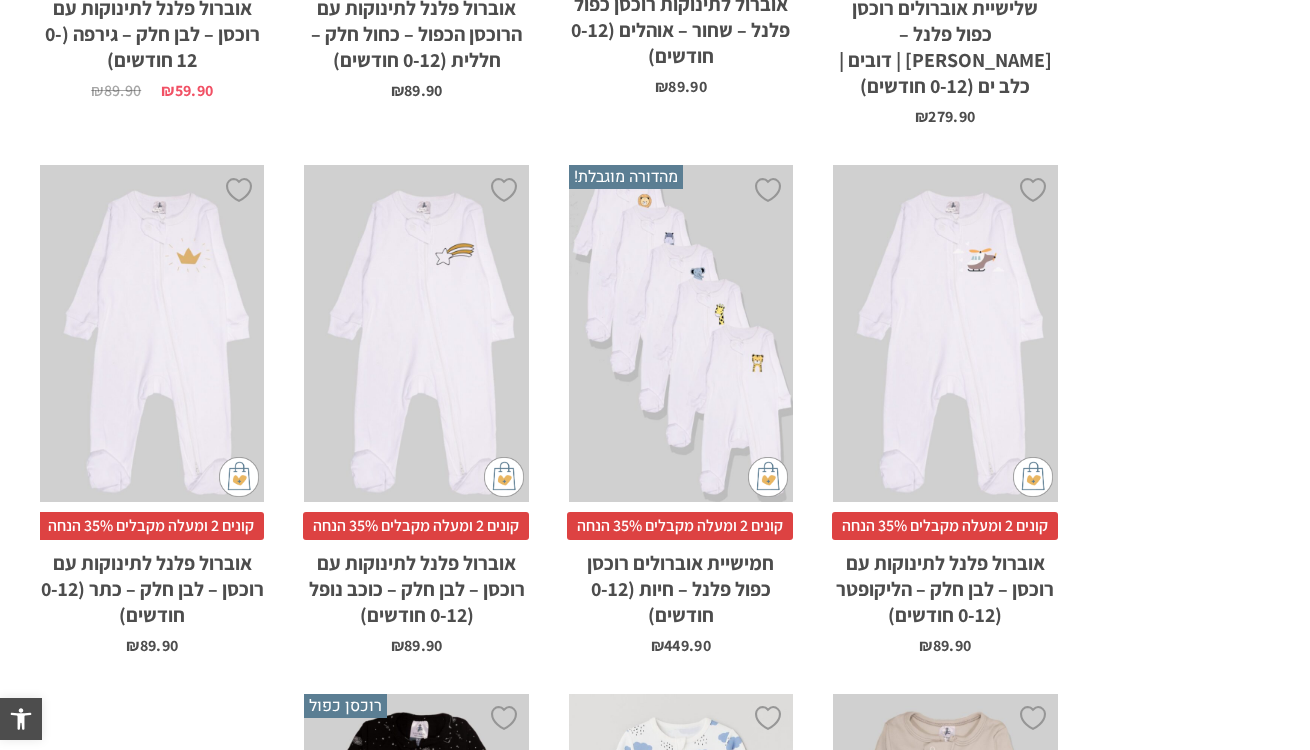 click on "x
בחירת מידה
0-3m
3-6m
6-12m" at bounding box center [152, 333] 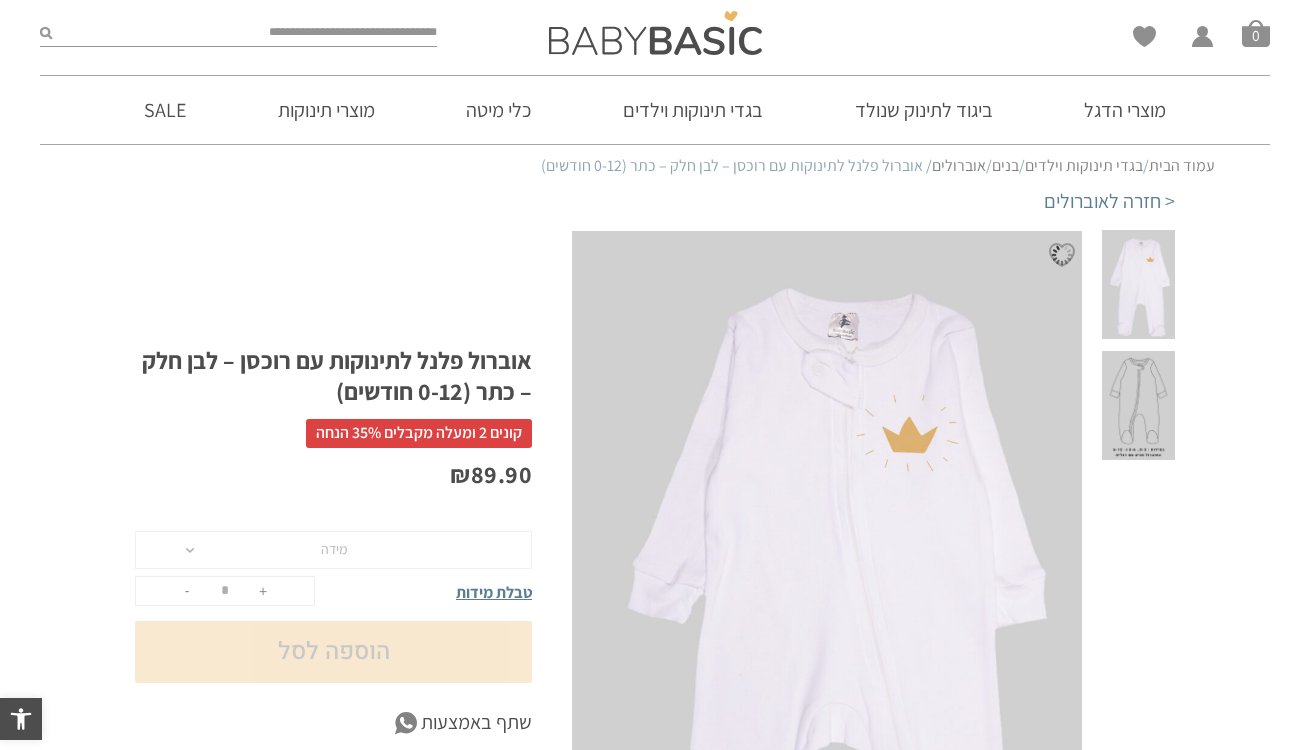 scroll, scrollTop: 0, scrollLeft: 0, axis: both 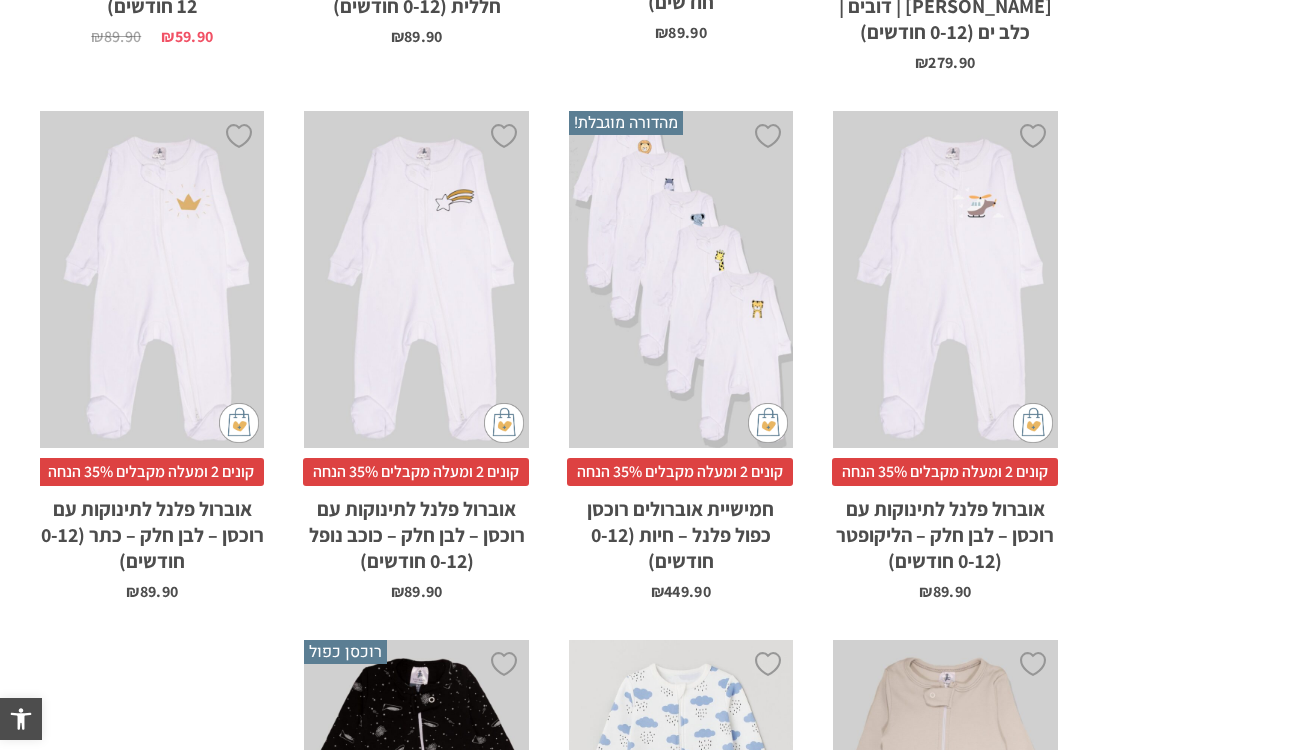 click on "x
בחירת מידה
0-3m
3-6m
6-12m" at bounding box center (945, 279) 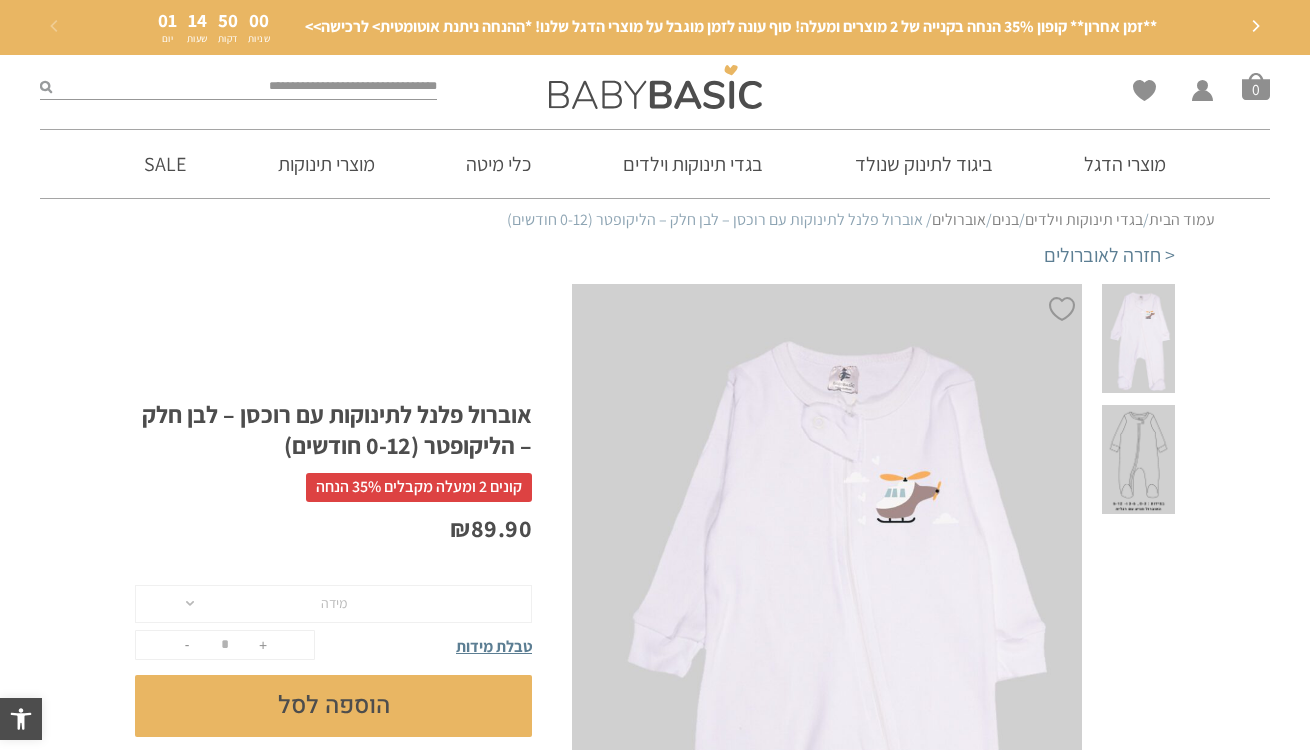 scroll, scrollTop: 0, scrollLeft: 0, axis: both 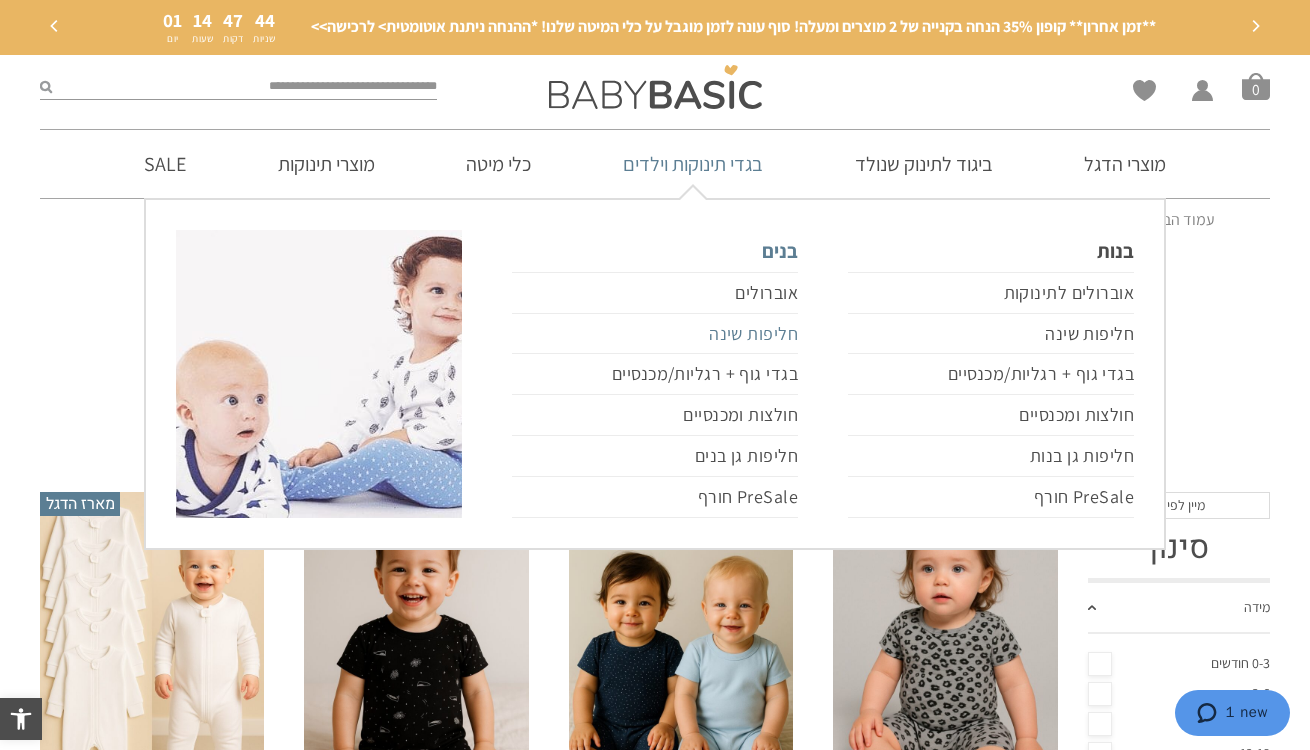 click on "חליפות שינה" at bounding box center [655, 334] 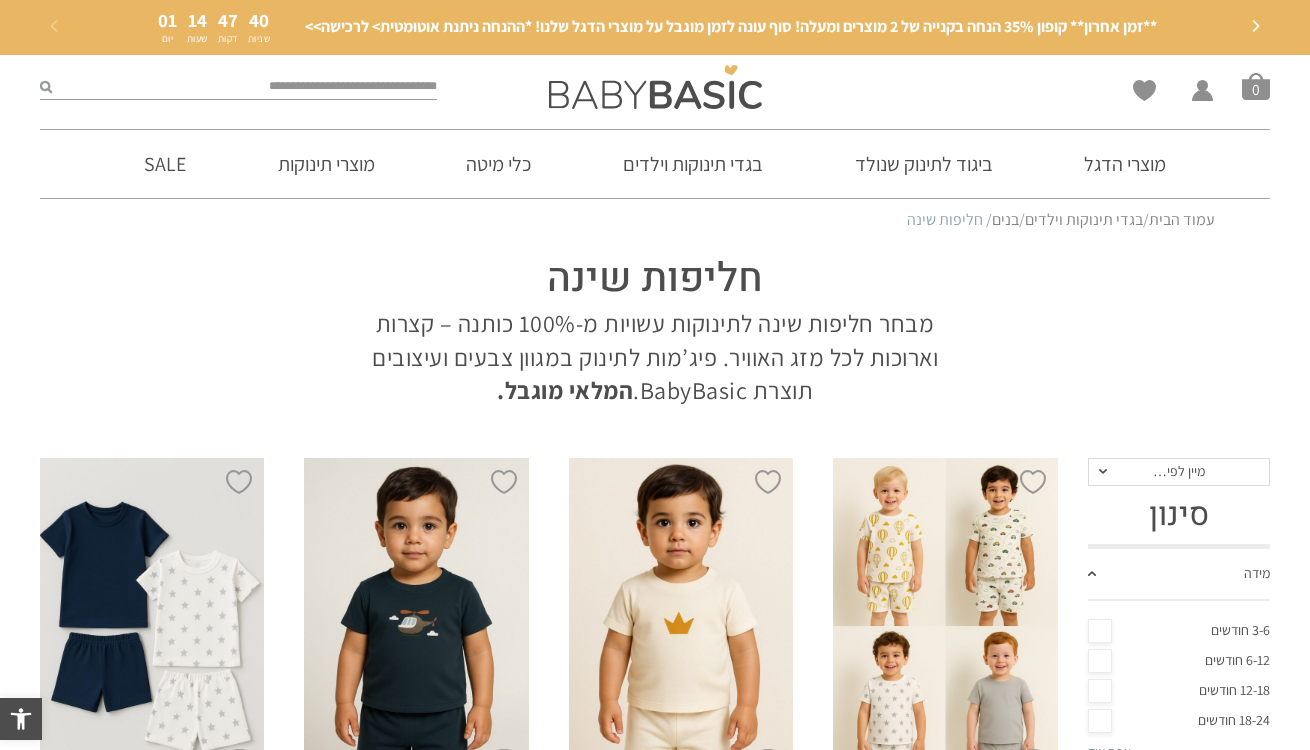 scroll, scrollTop: 825, scrollLeft: 0, axis: vertical 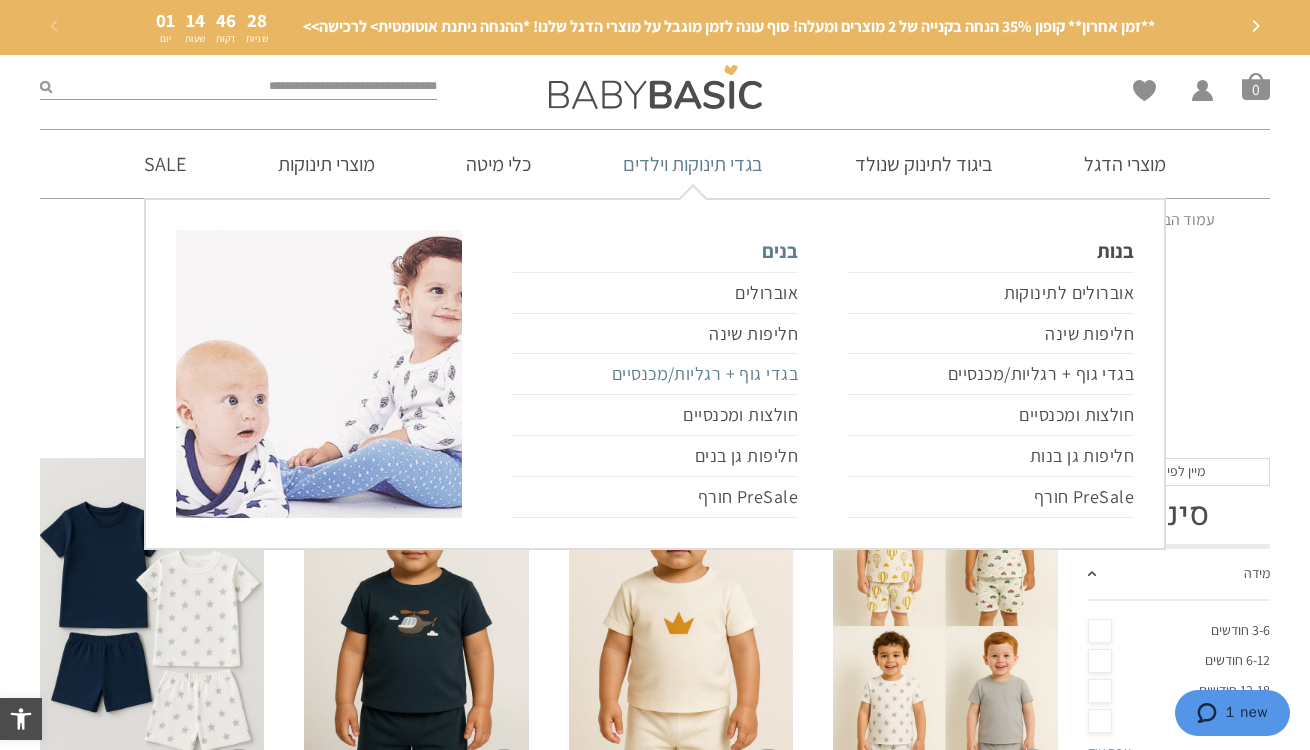 click on "בגדי גוף + רגליות/מכנסיים" at bounding box center (655, 374) 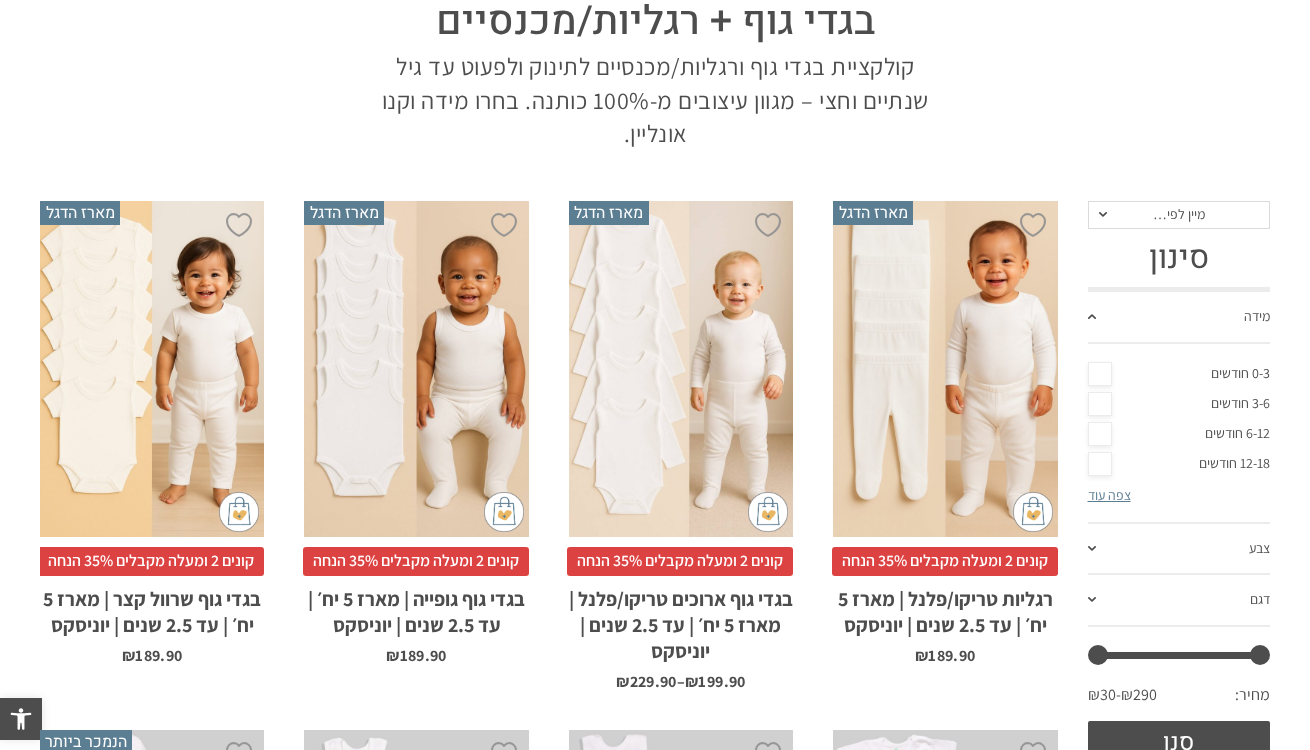 scroll, scrollTop: 257, scrollLeft: 0, axis: vertical 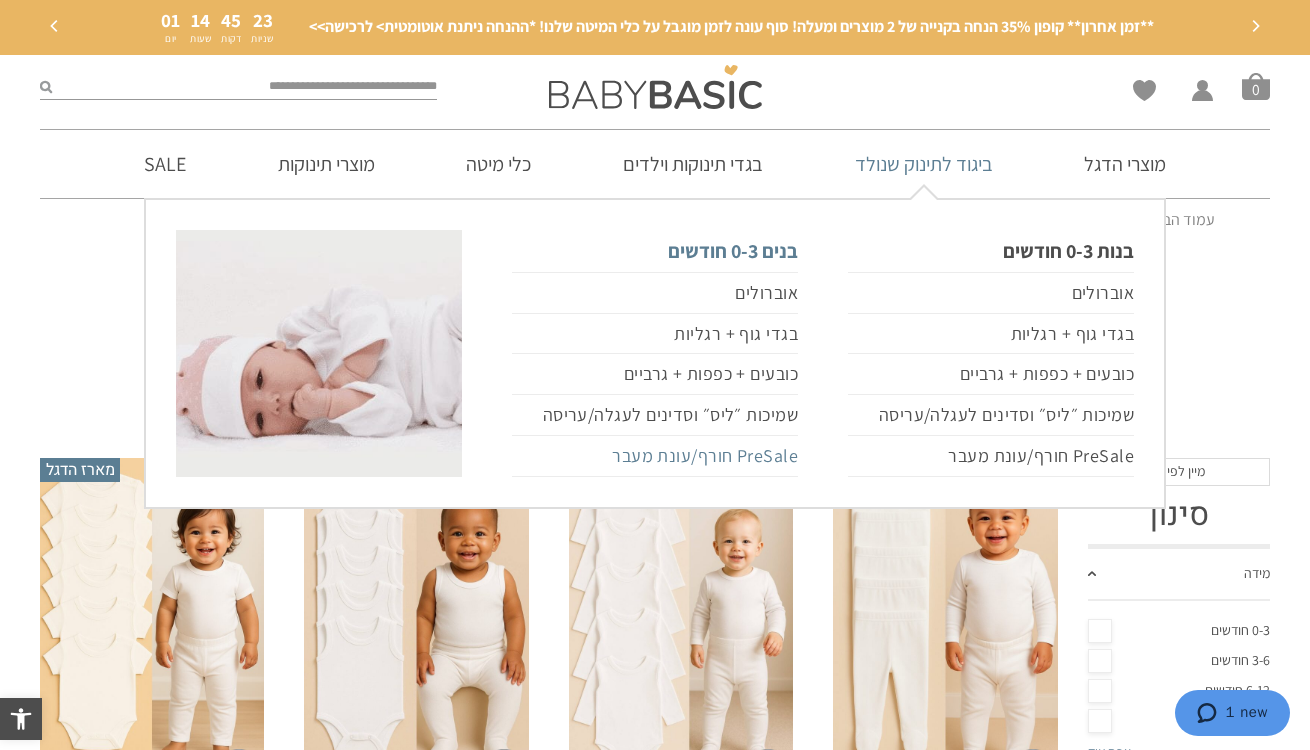 click on "PreSale חורף/עונת מעבר" at bounding box center (655, 456) 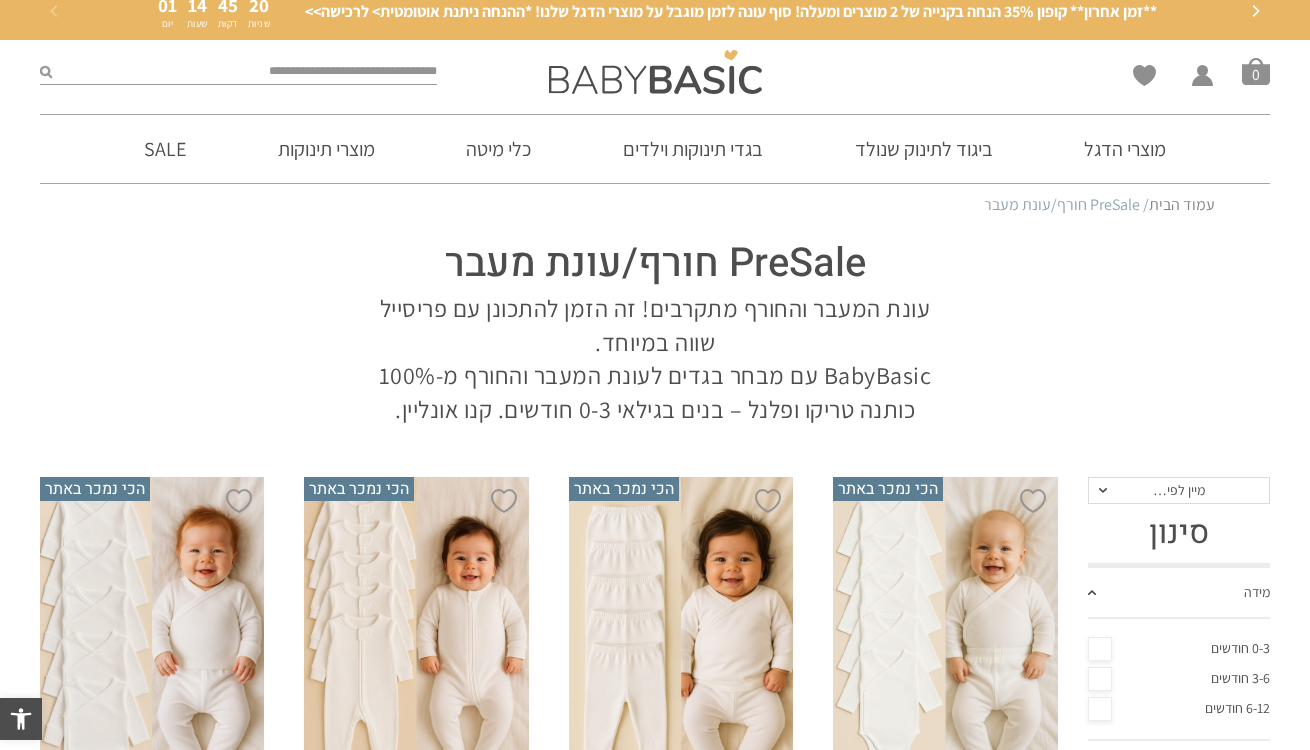 scroll, scrollTop: 261, scrollLeft: 0, axis: vertical 